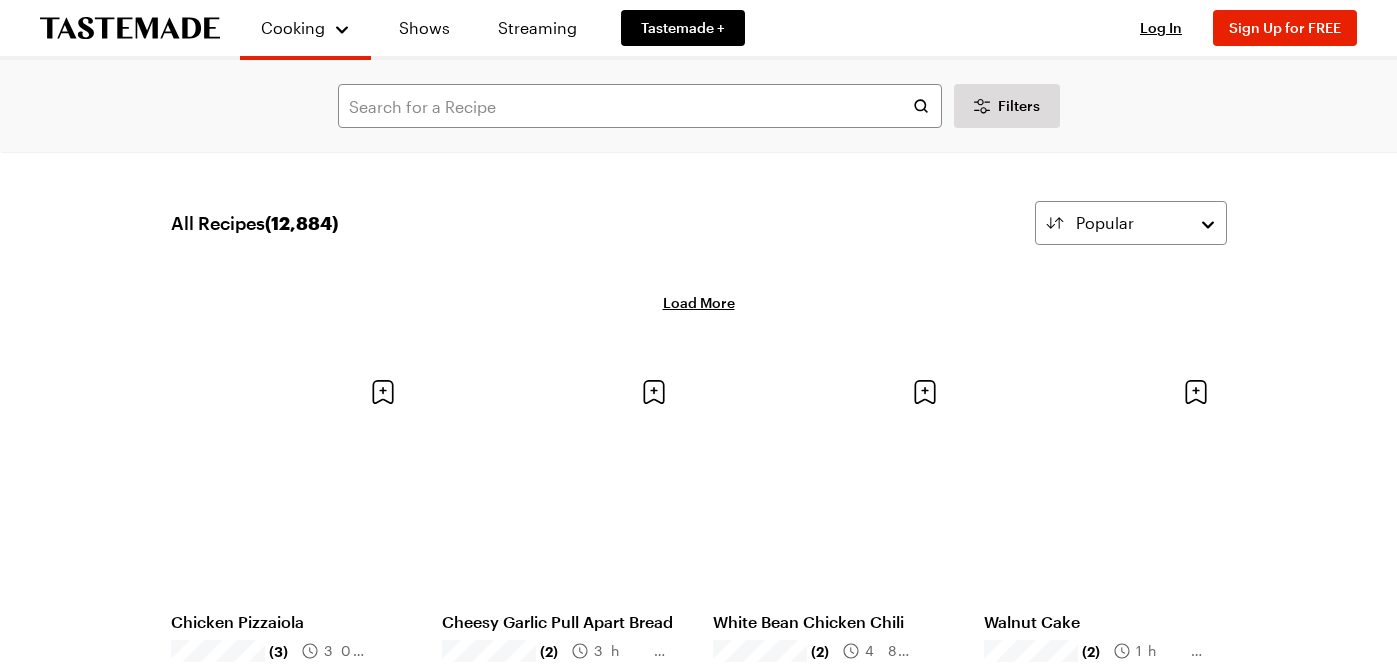 scroll, scrollTop: 7230, scrollLeft: 0, axis: vertical 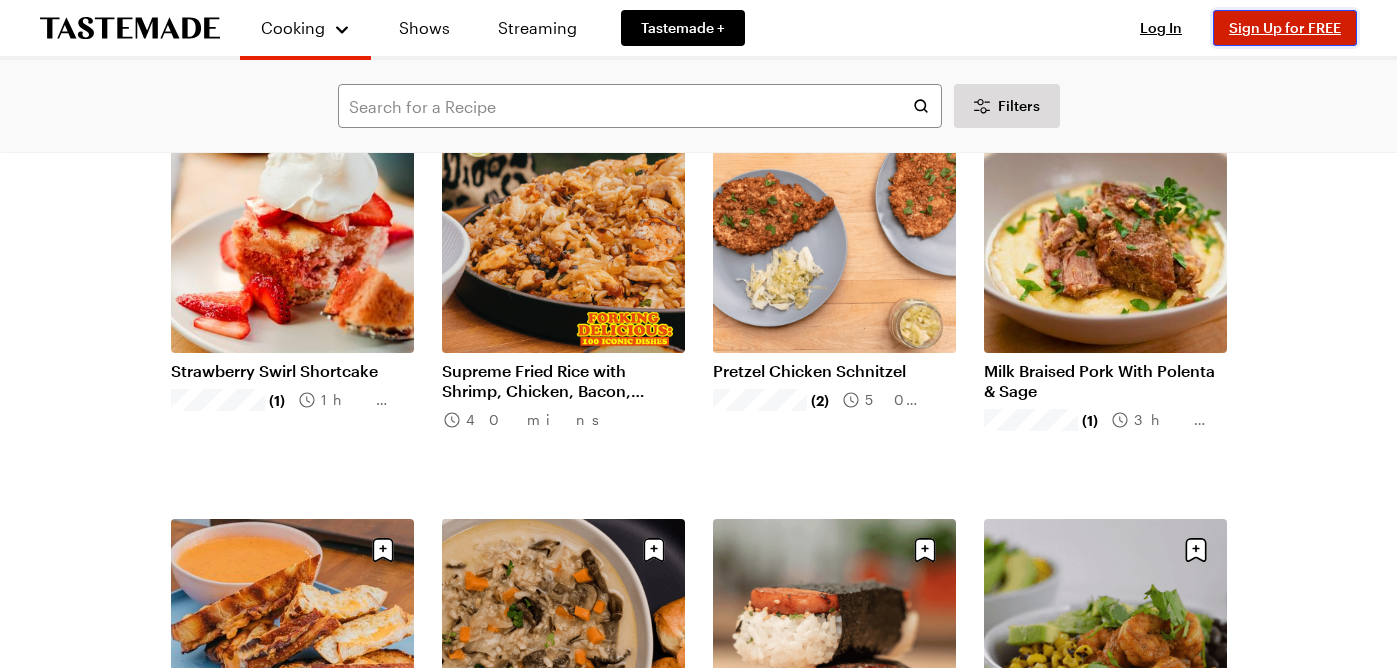 click on "Sign Up for FREE" at bounding box center (1285, 28) 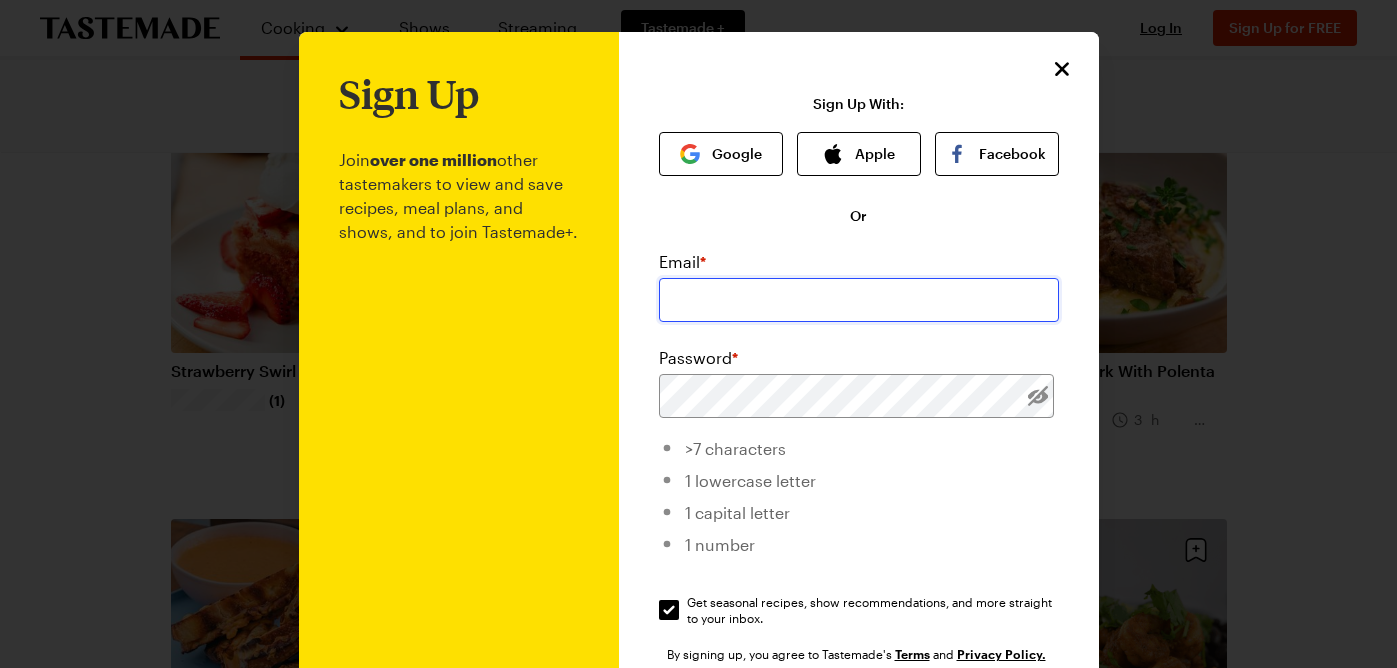 click at bounding box center [859, 300] 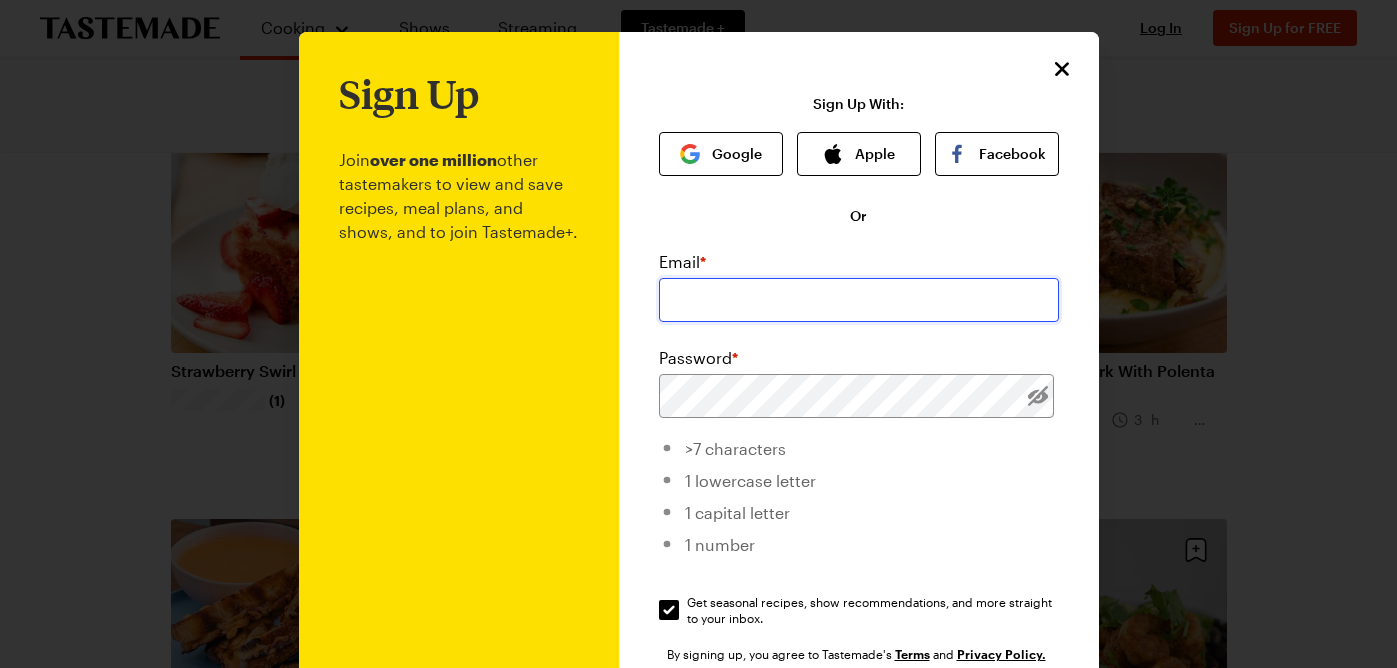 type on "[EMAIL_ADDRESS][DOMAIN_NAME]" 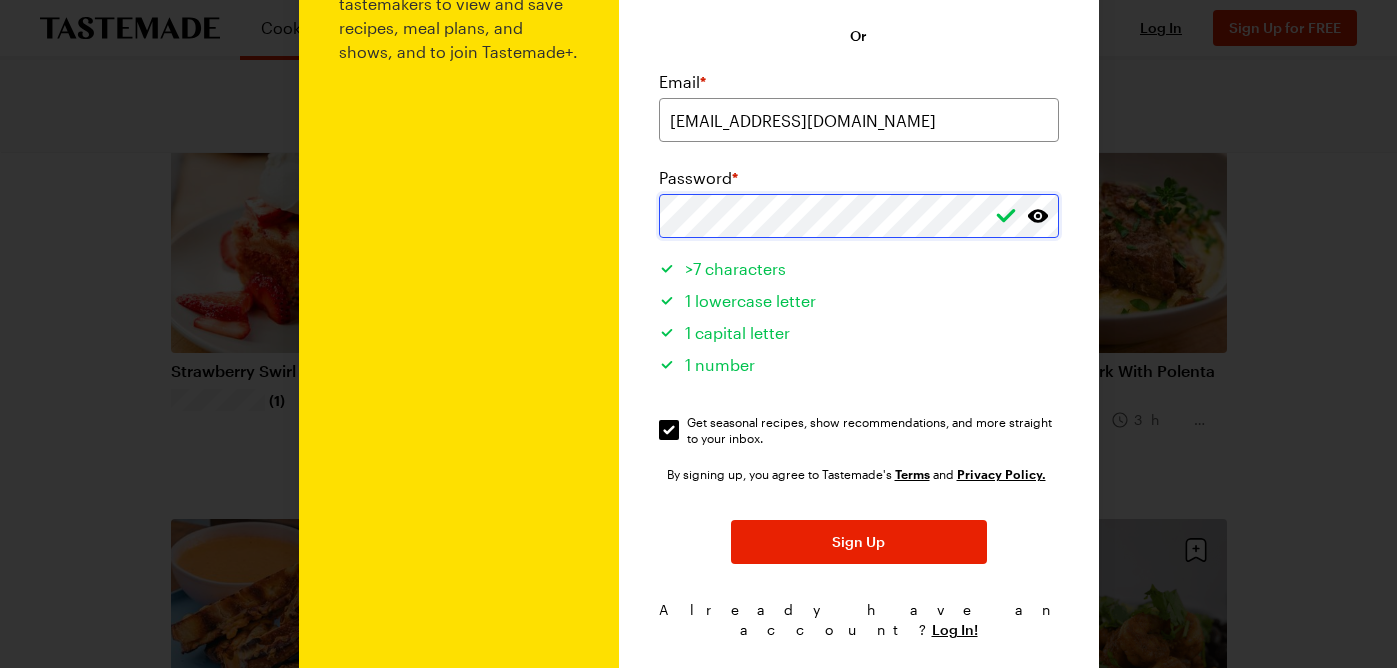 scroll, scrollTop: 241, scrollLeft: 0, axis: vertical 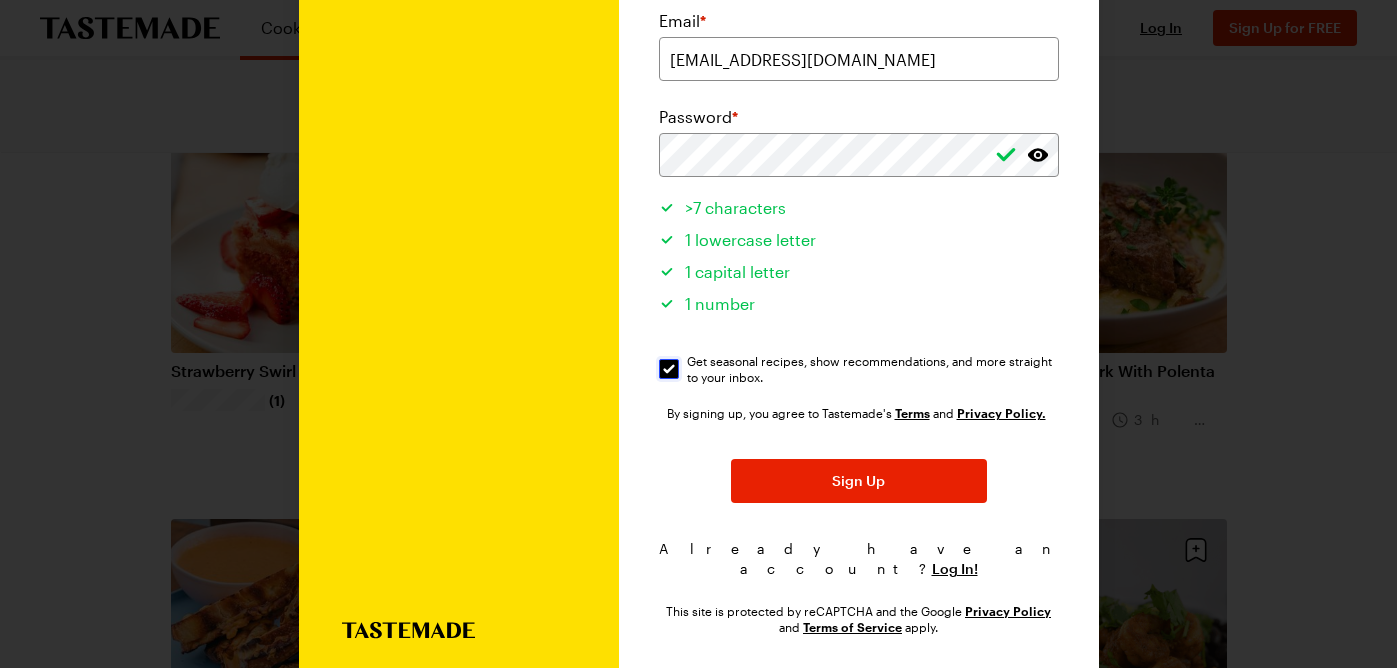 click on "Get seasonal recipes, show recommendations, and more straight to your inbox. Get seasonal recipes, show recommendations, and more straight to your inbox." at bounding box center [669, 369] 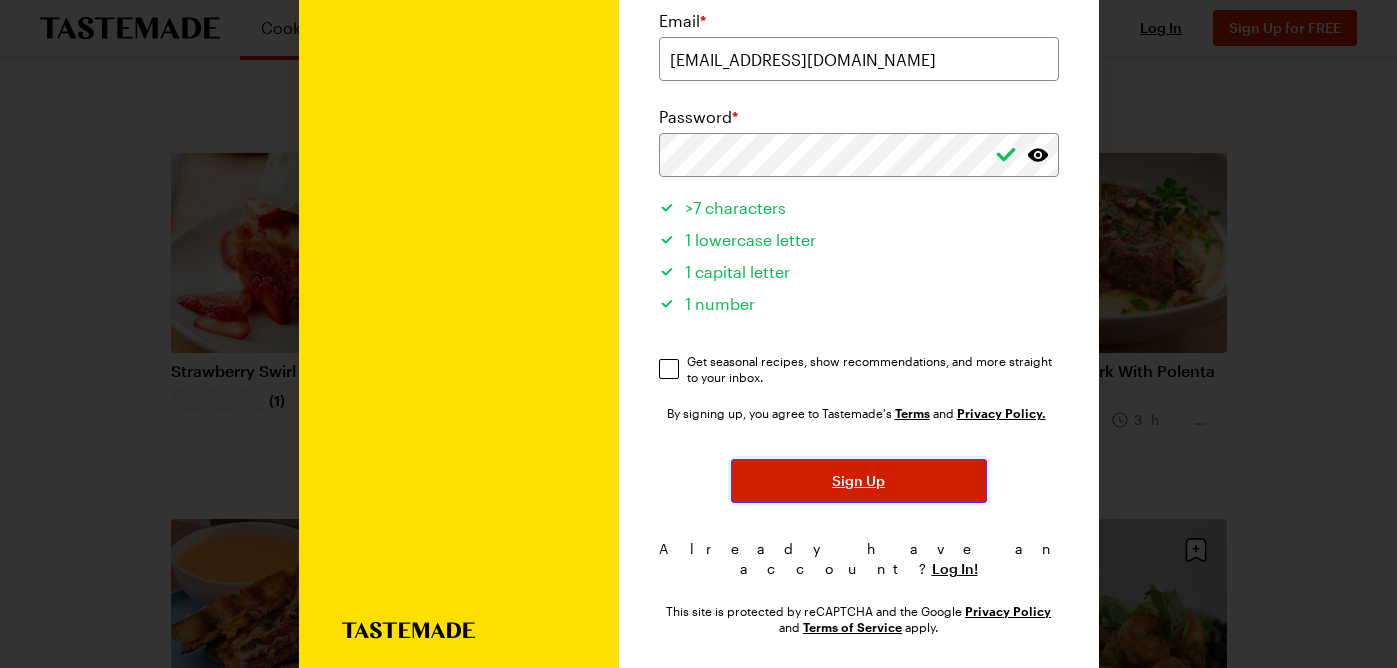 click on "Sign Up" at bounding box center (859, 481) 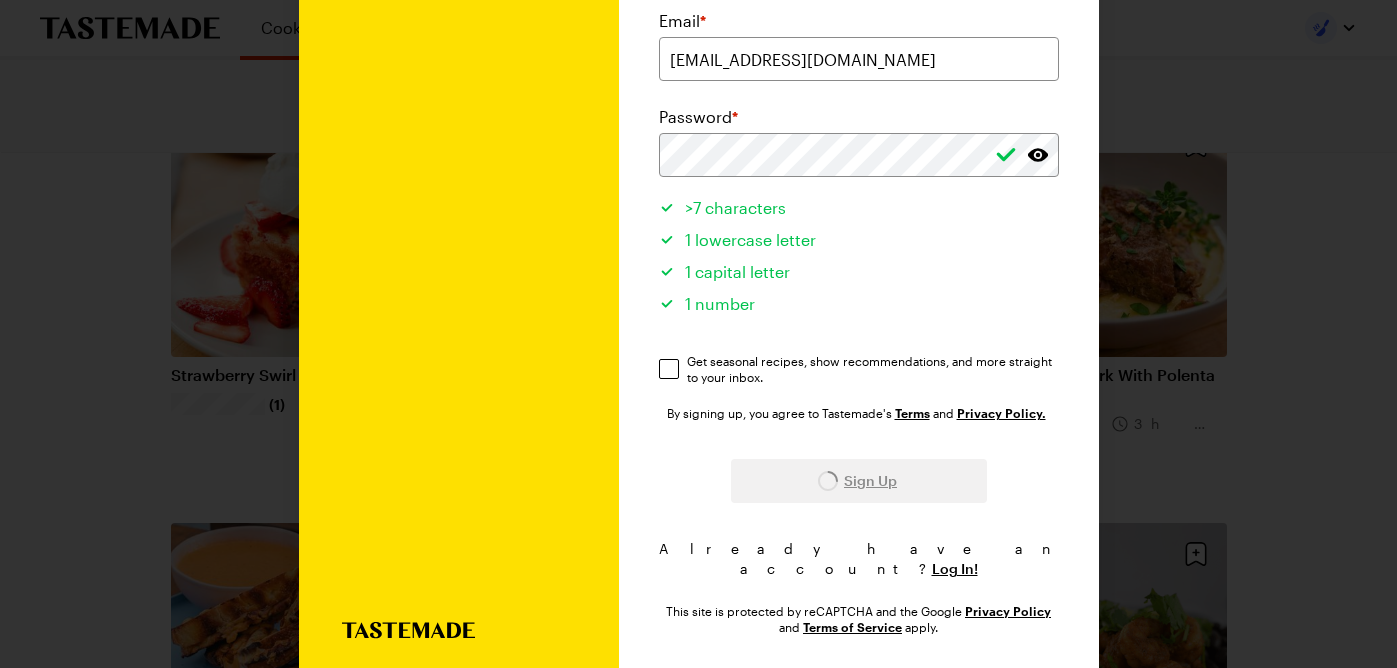 scroll, scrollTop: 0, scrollLeft: 0, axis: both 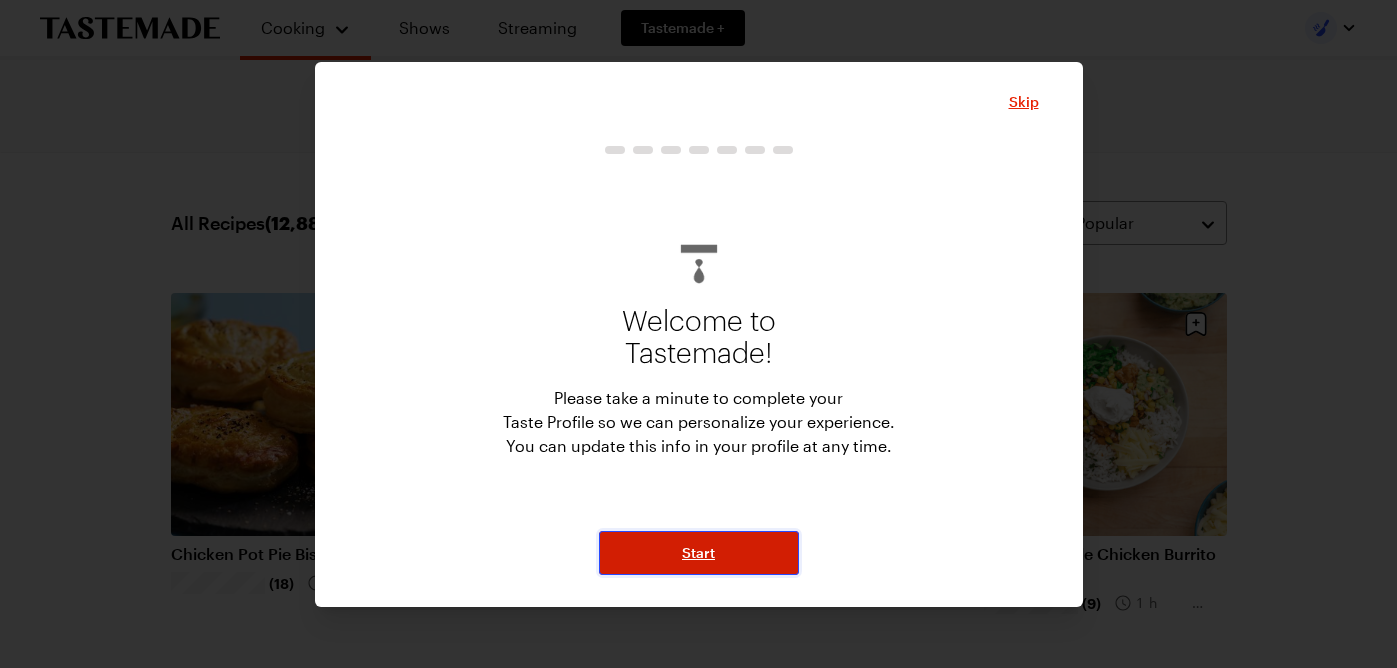 click on "Start" at bounding box center [698, 553] 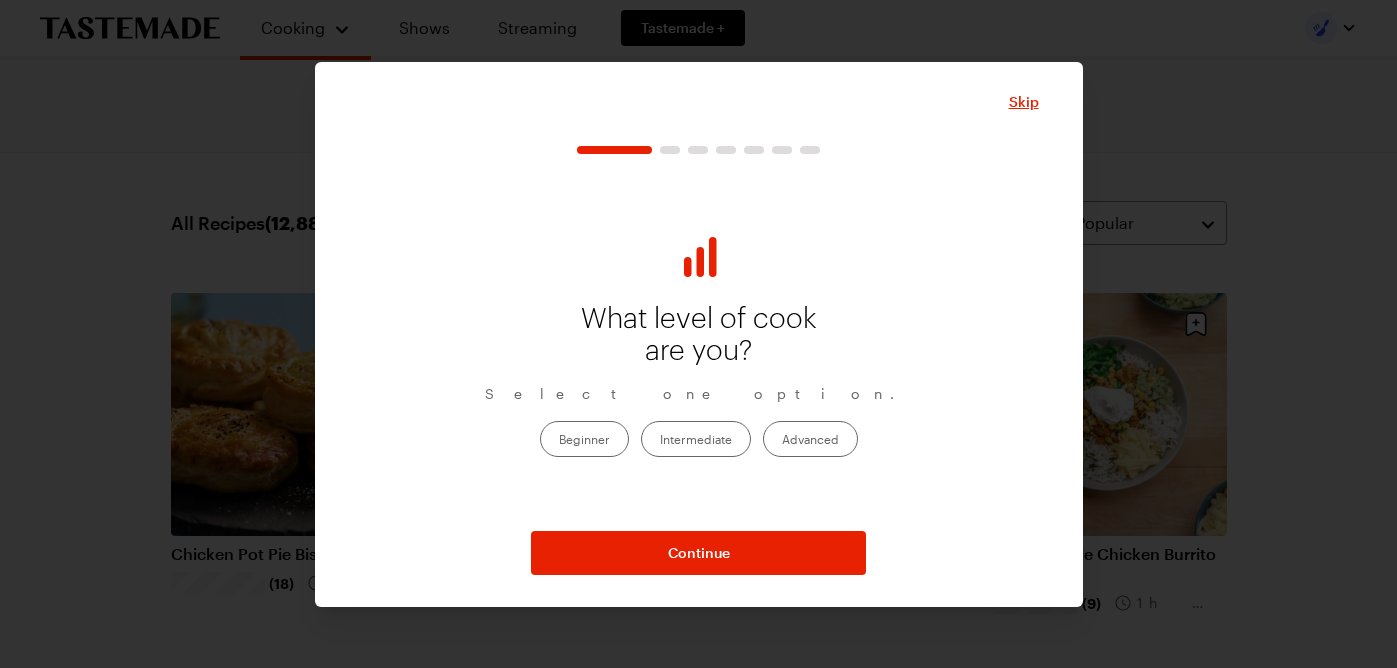 click on "Beginner" at bounding box center (584, 439) 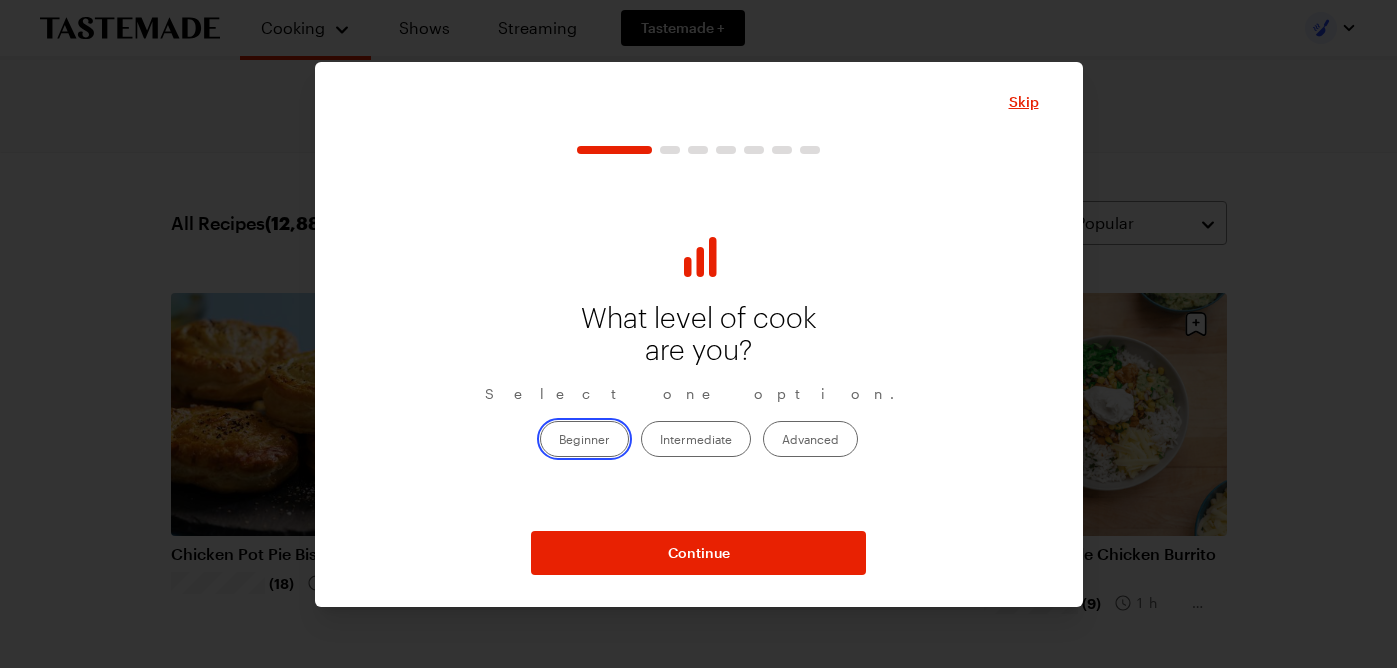 click on "Beginner" at bounding box center [559, 441] 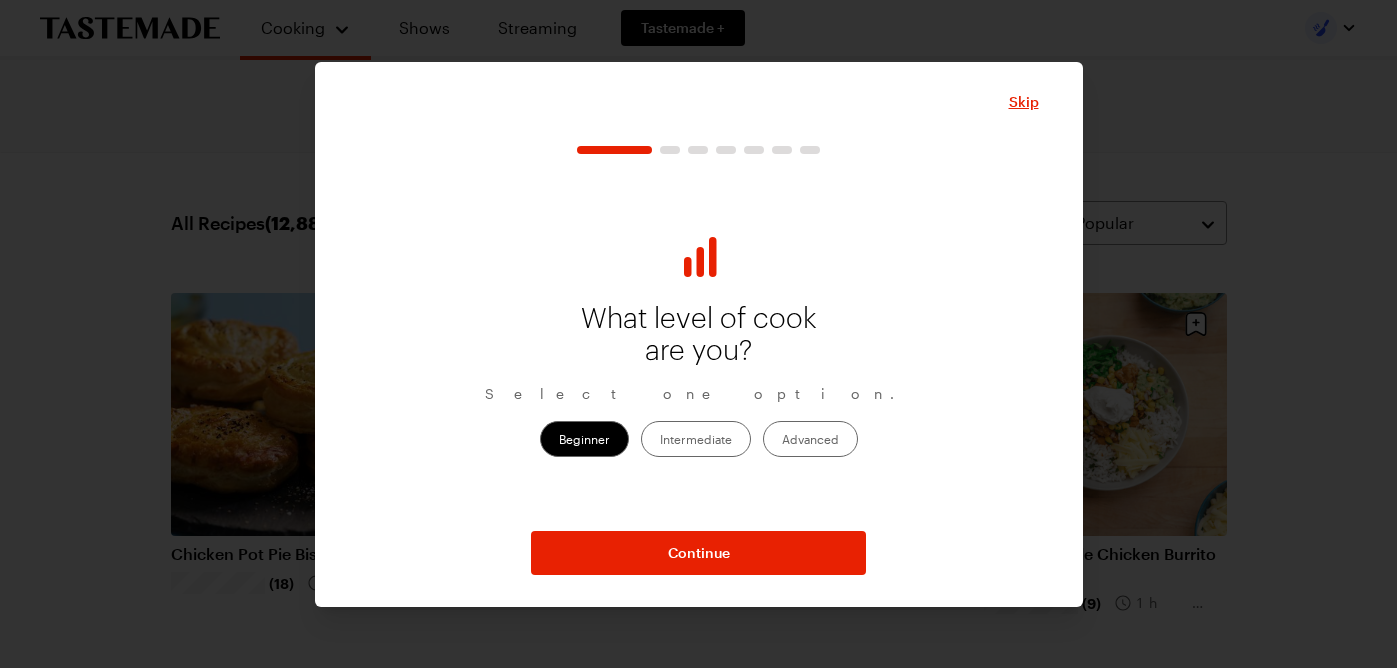click on "Skip What level of cook are you? Select one option. Beginner Intermediate Advanced Continue Want to skip the Taste Profile setup? No worries! You can update this   information  in   your profile   at any time Create My Taste Profile Skip" at bounding box center (699, 334) 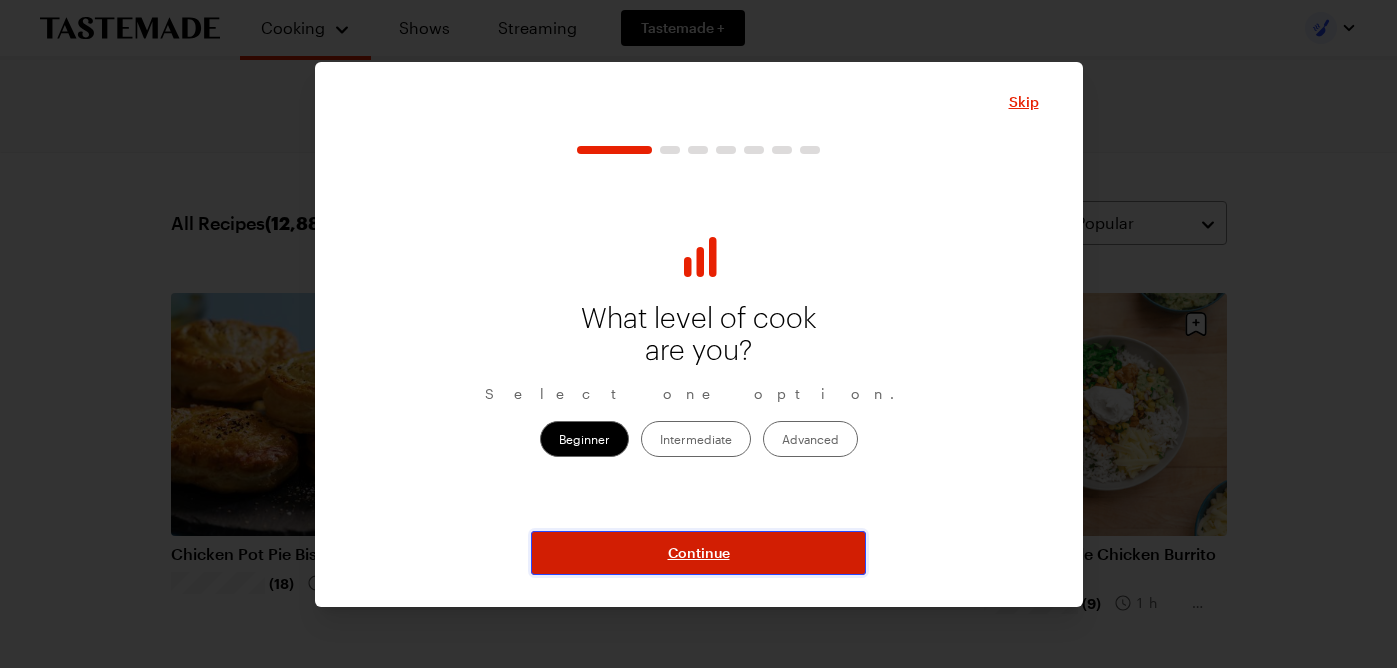 click on "Continue" at bounding box center [699, 553] 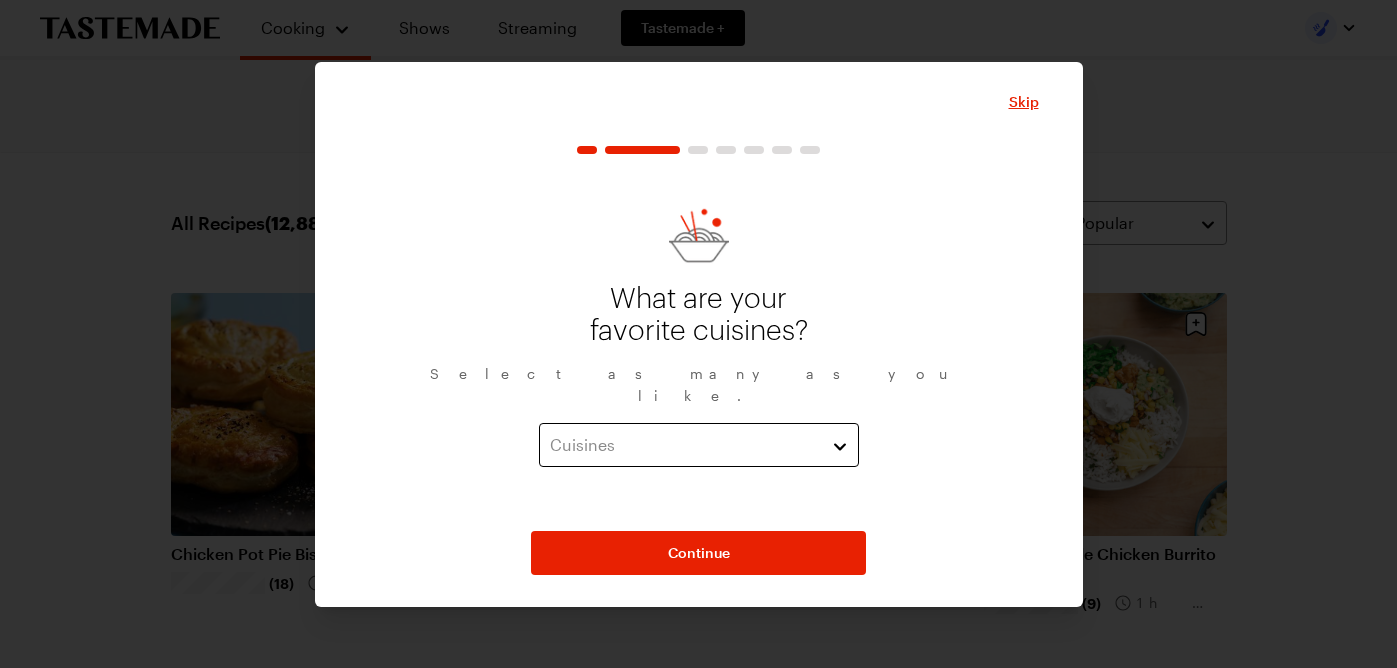 click on "Cuisines" at bounding box center [684, 445] 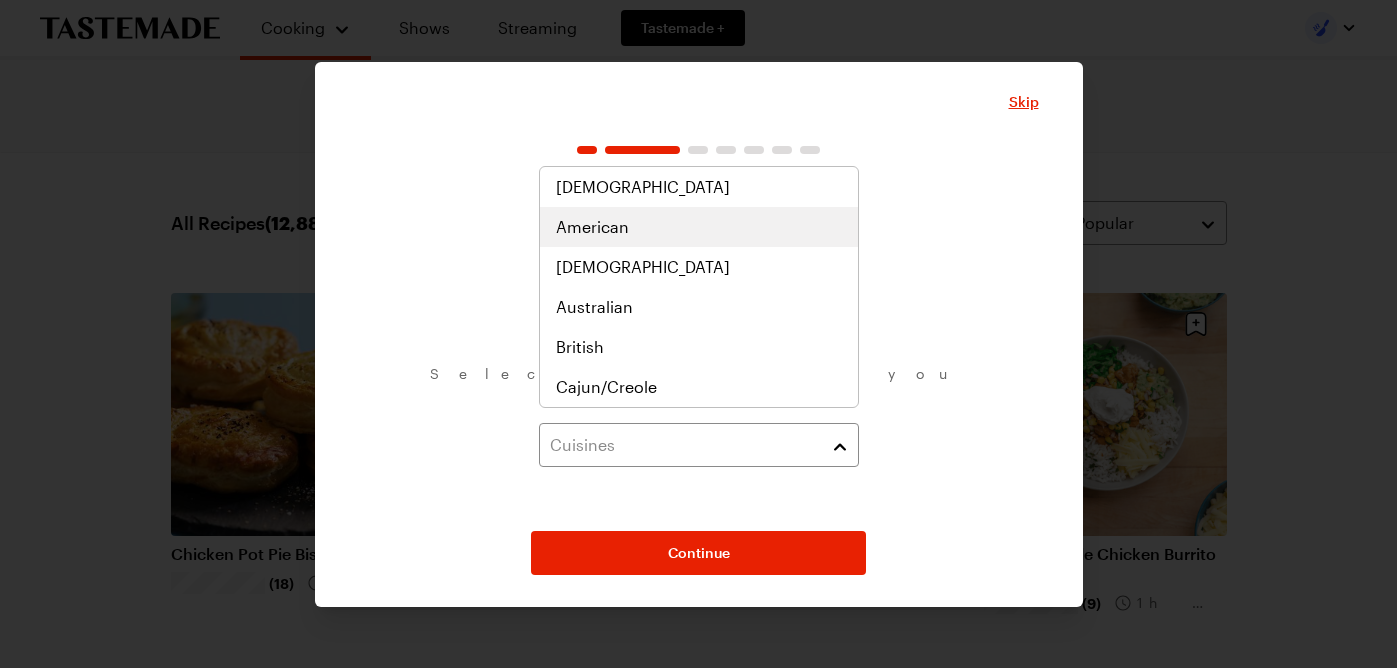 click on "American" at bounding box center [699, 227] 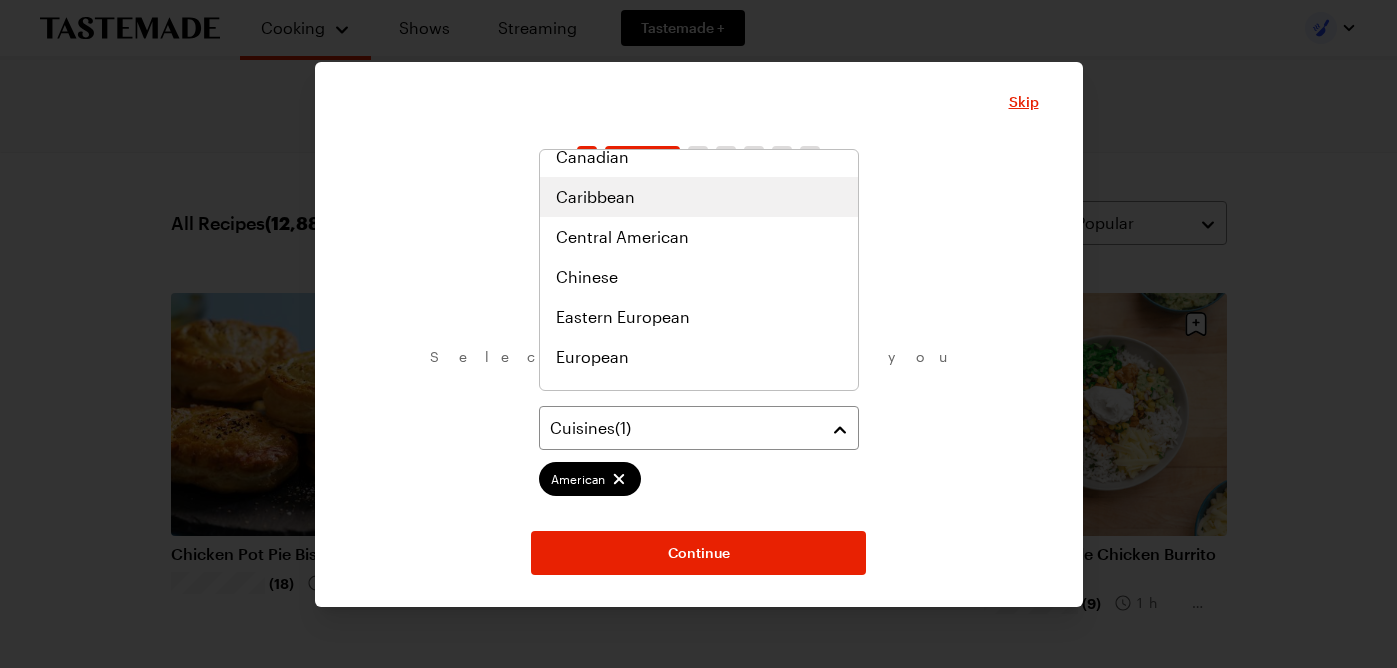 scroll, scrollTop: 282, scrollLeft: 0, axis: vertical 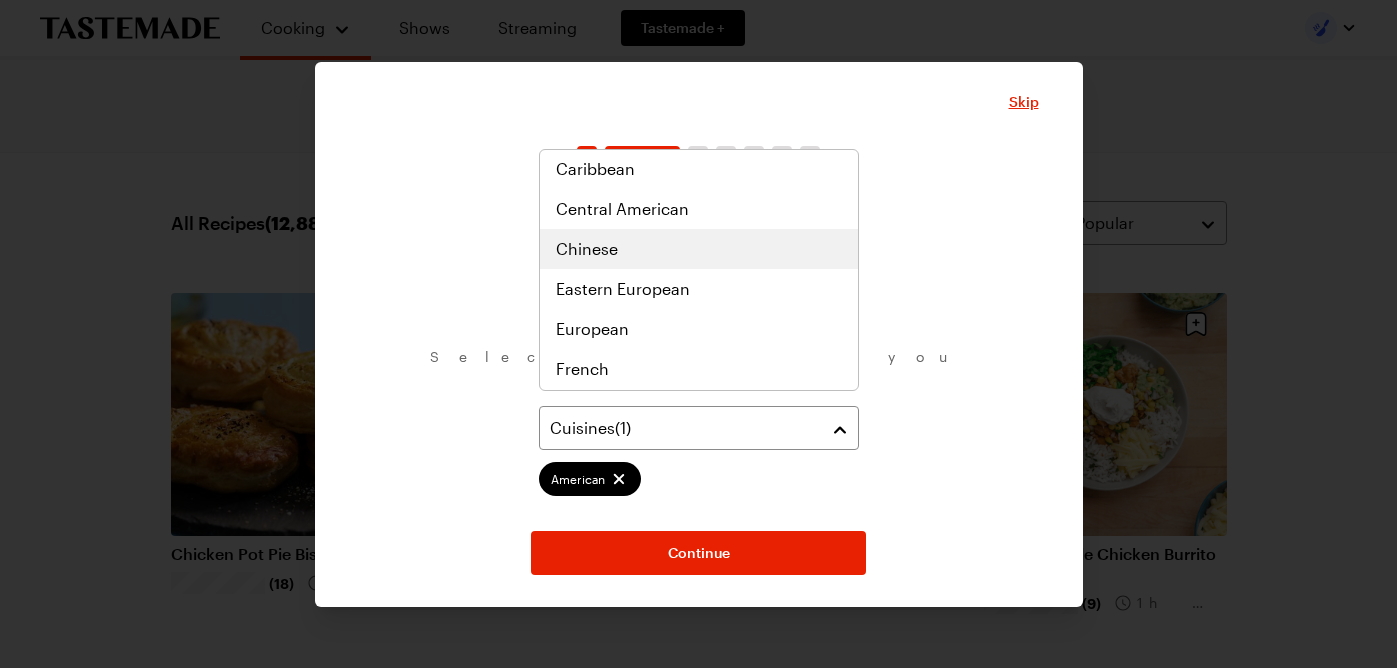 click on "Chinese" at bounding box center [699, 249] 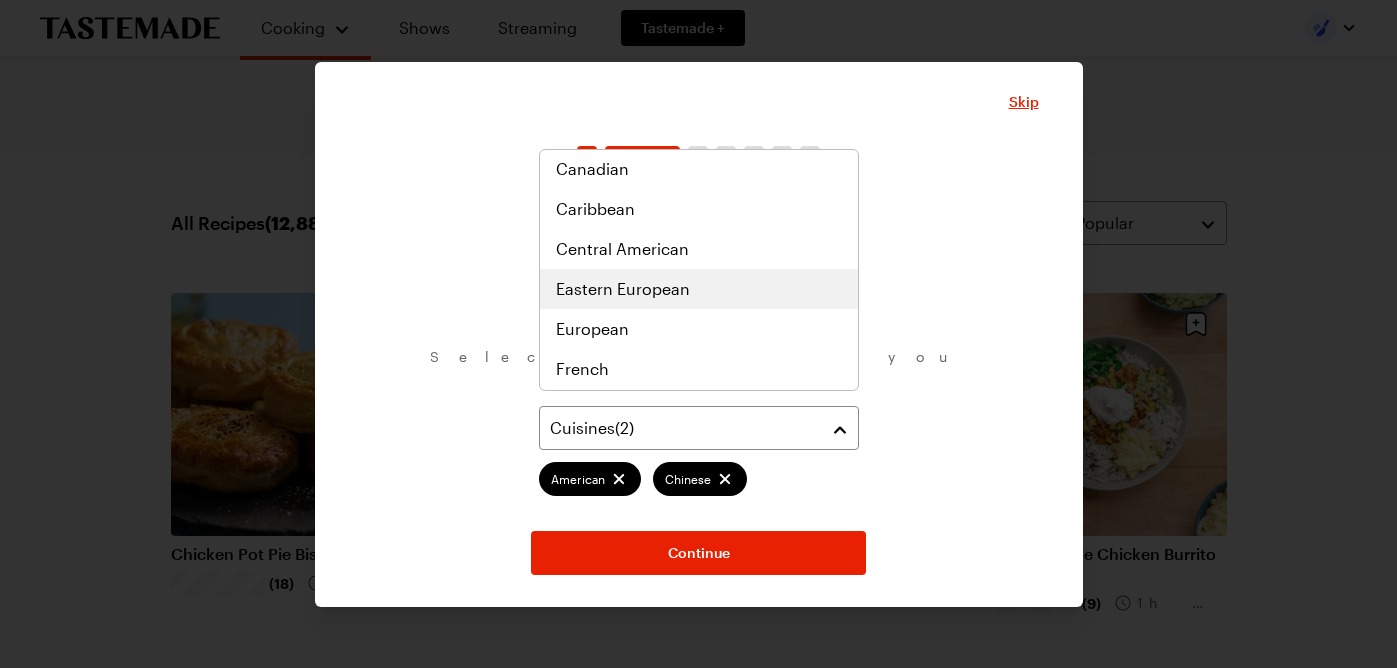 scroll, scrollTop: 322, scrollLeft: 0, axis: vertical 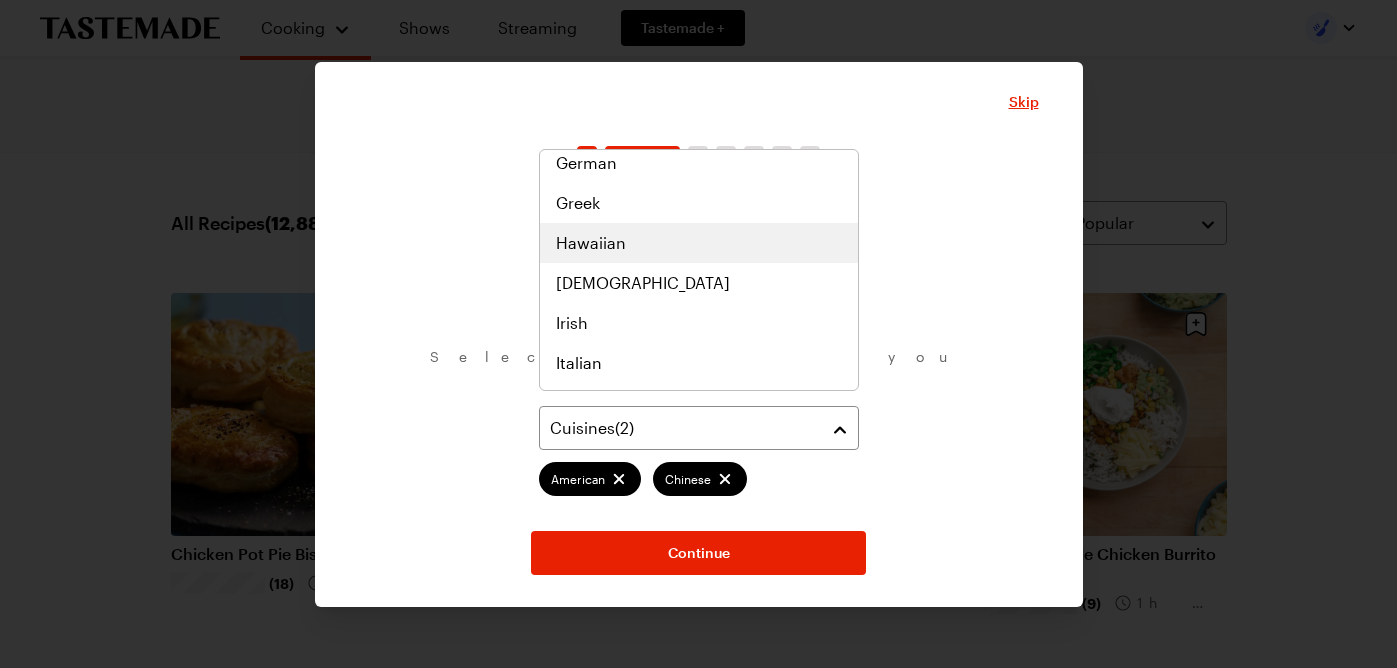 click on "Hawaiian" at bounding box center (699, 243) 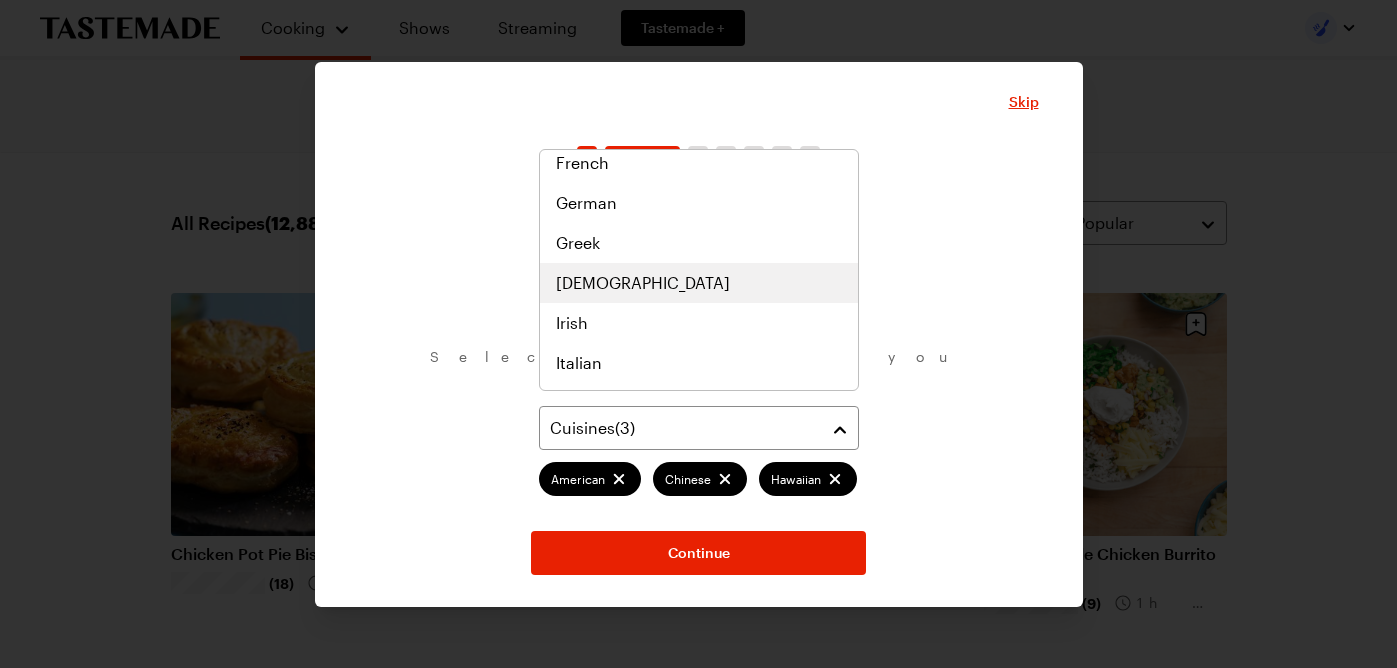 scroll, scrollTop: 568, scrollLeft: 0, axis: vertical 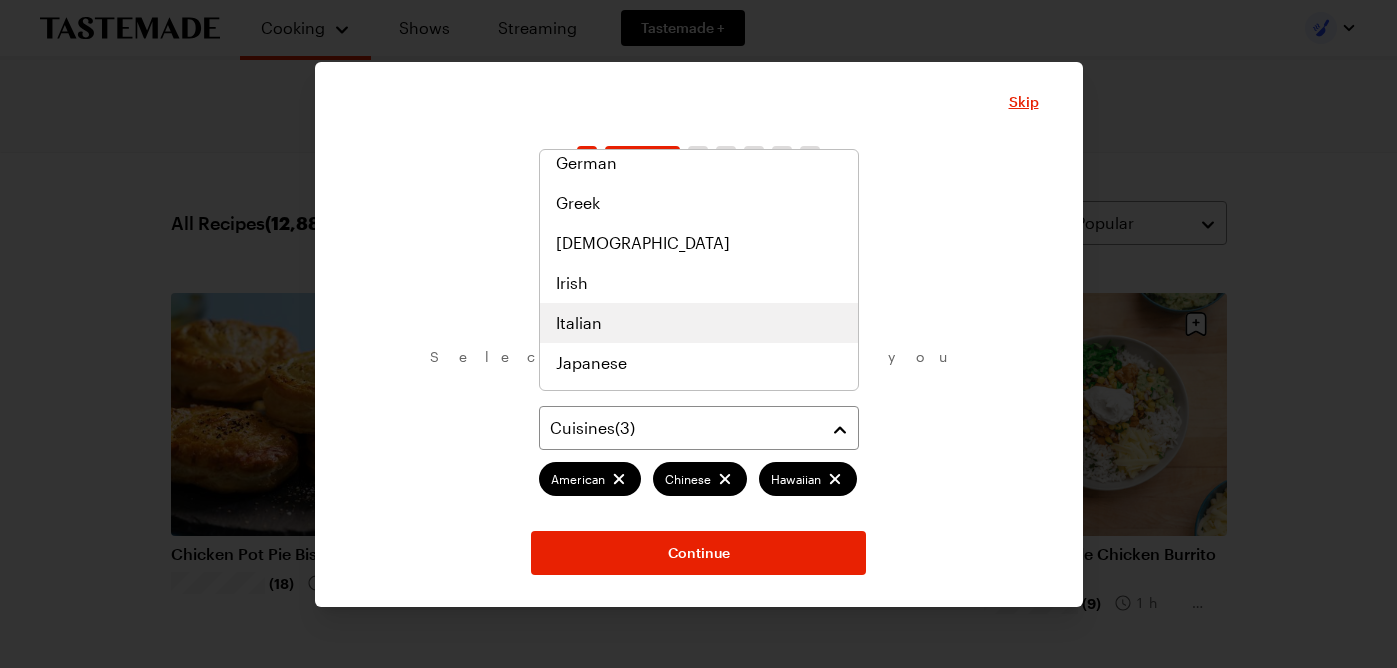 click on "Italian" at bounding box center (699, 323) 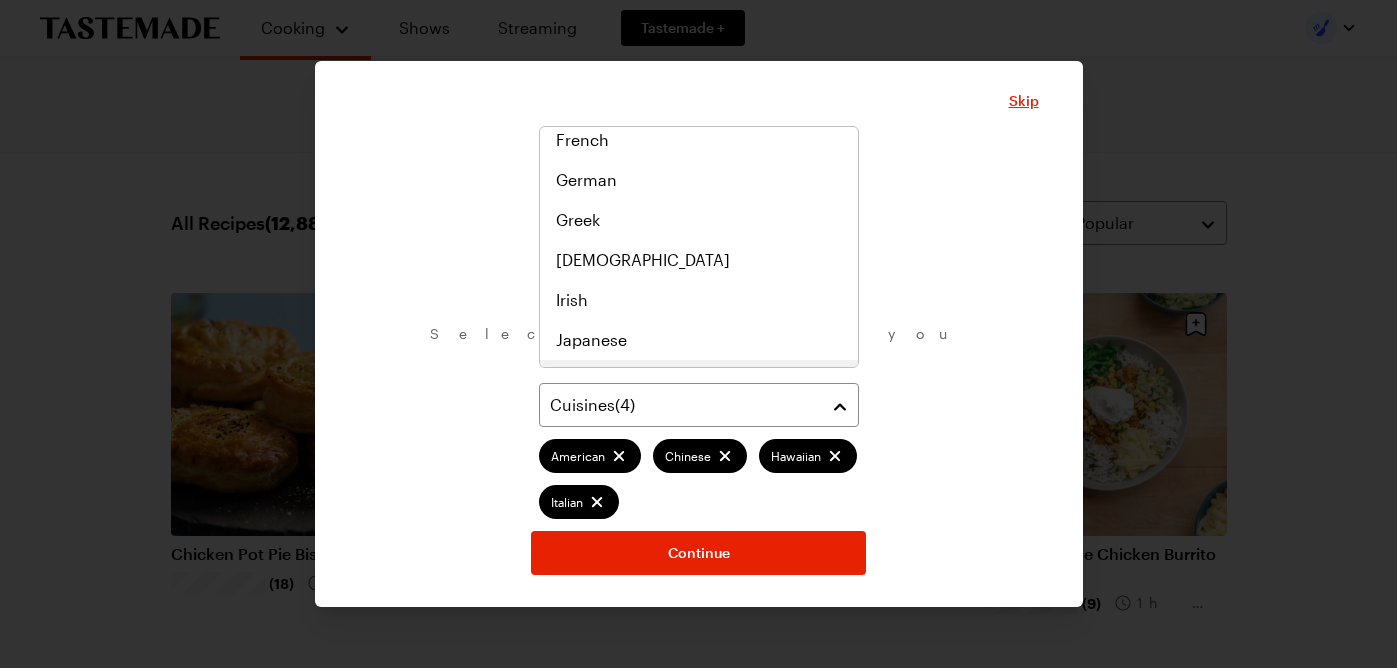 scroll, scrollTop: 608, scrollLeft: 0, axis: vertical 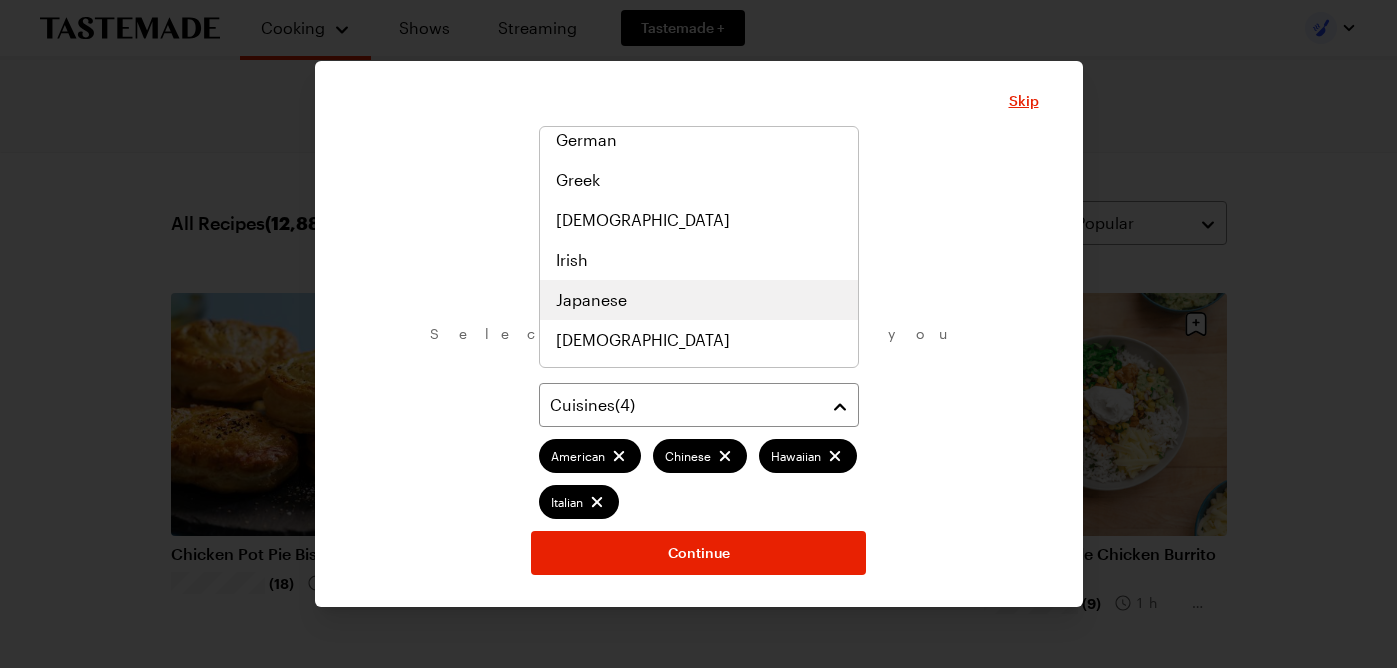 click on "Japanese" at bounding box center [699, 300] 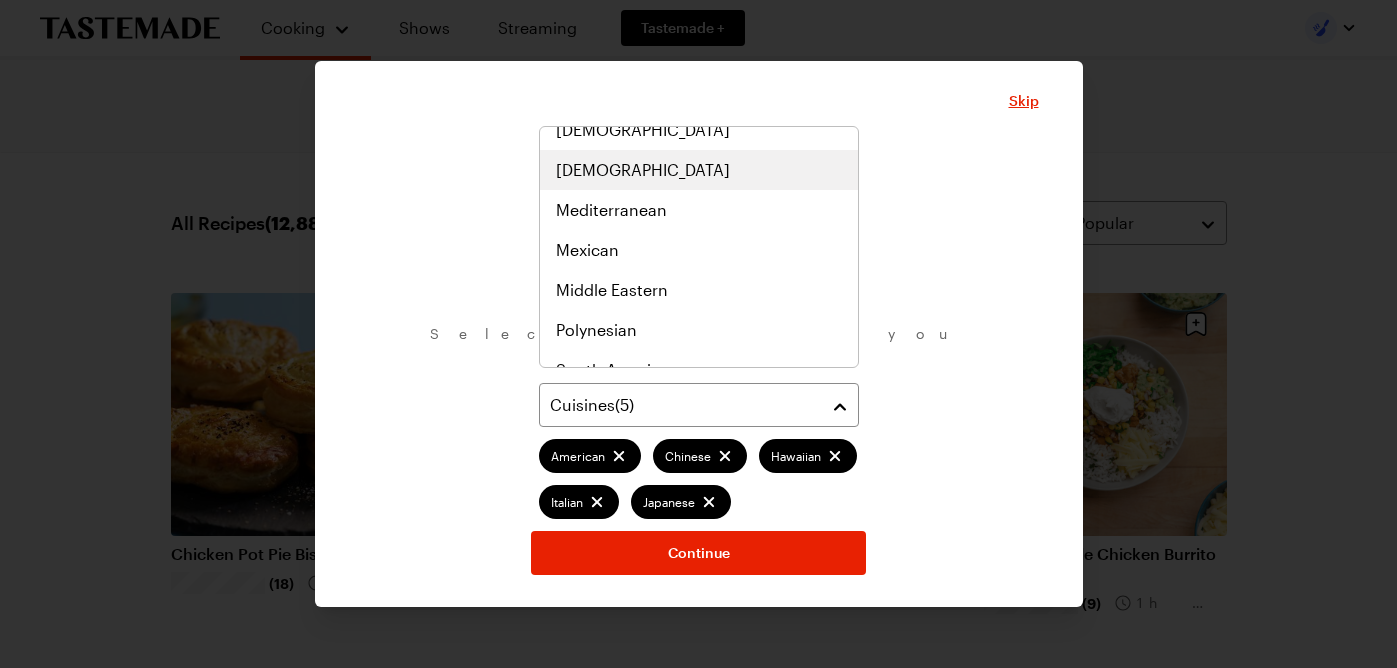 click on "[DEMOGRAPHIC_DATA]" at bounding box center (699, 170) 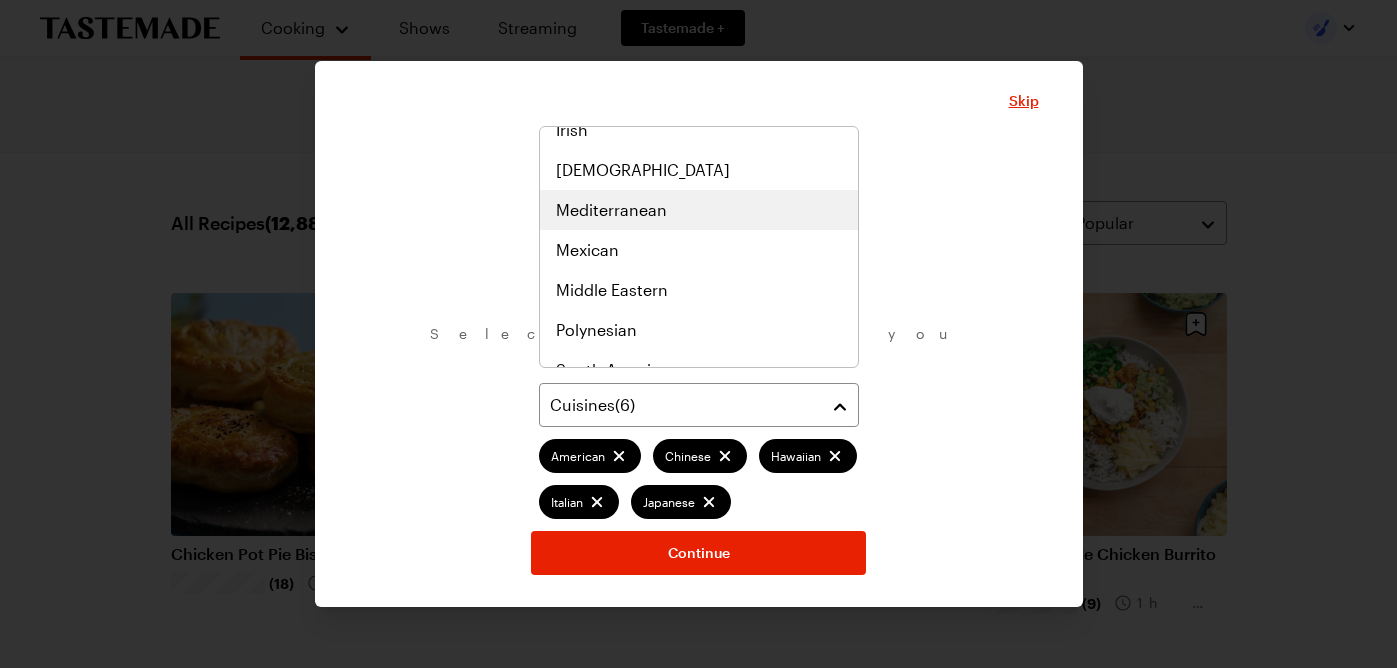 scroll, scrollTop: 858, scrollLeft: 0, axis: vertical 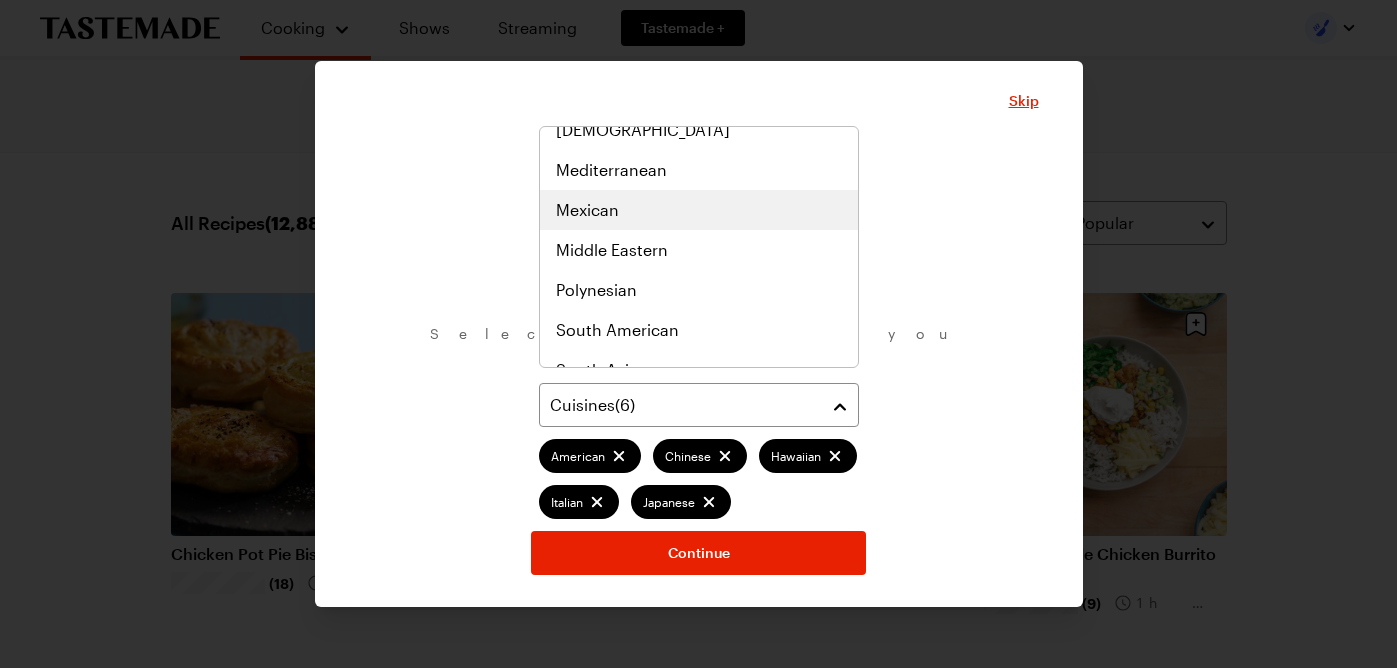 click on "Mexican" at bounding box center [699, 210] 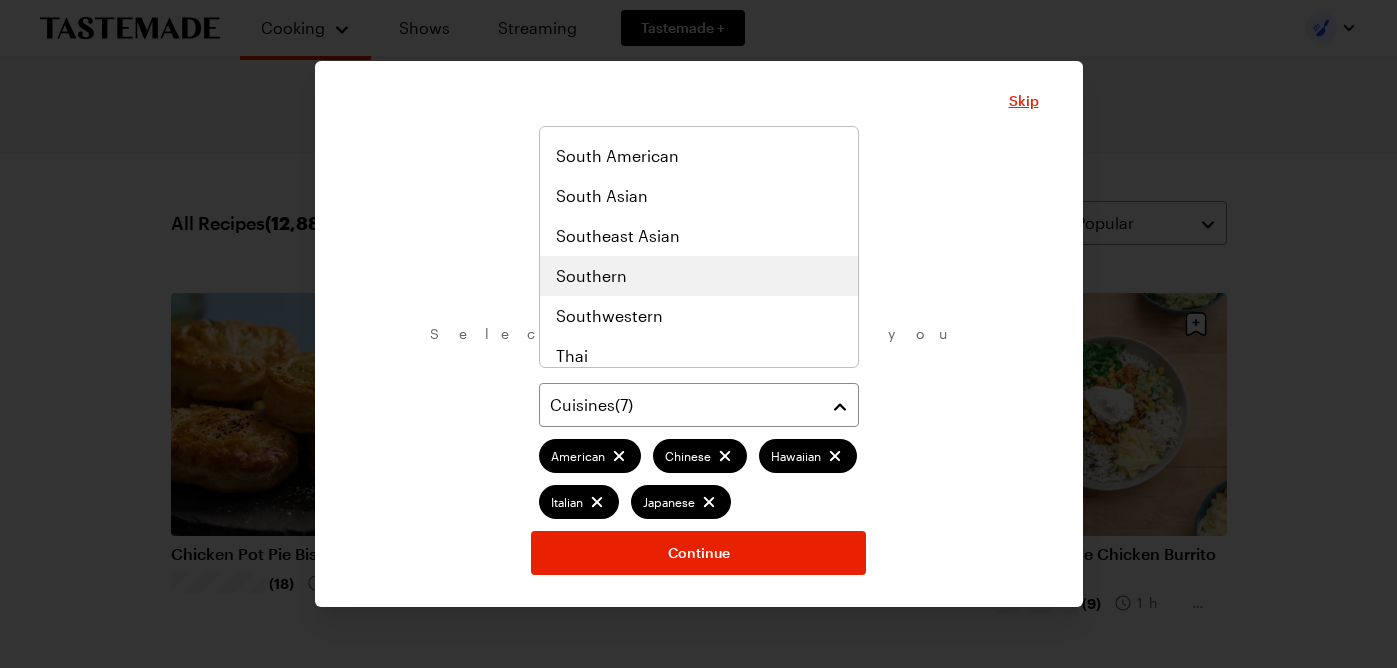 scroll, scrollTop: 1041, scrollLeft: 0, axis: vertical 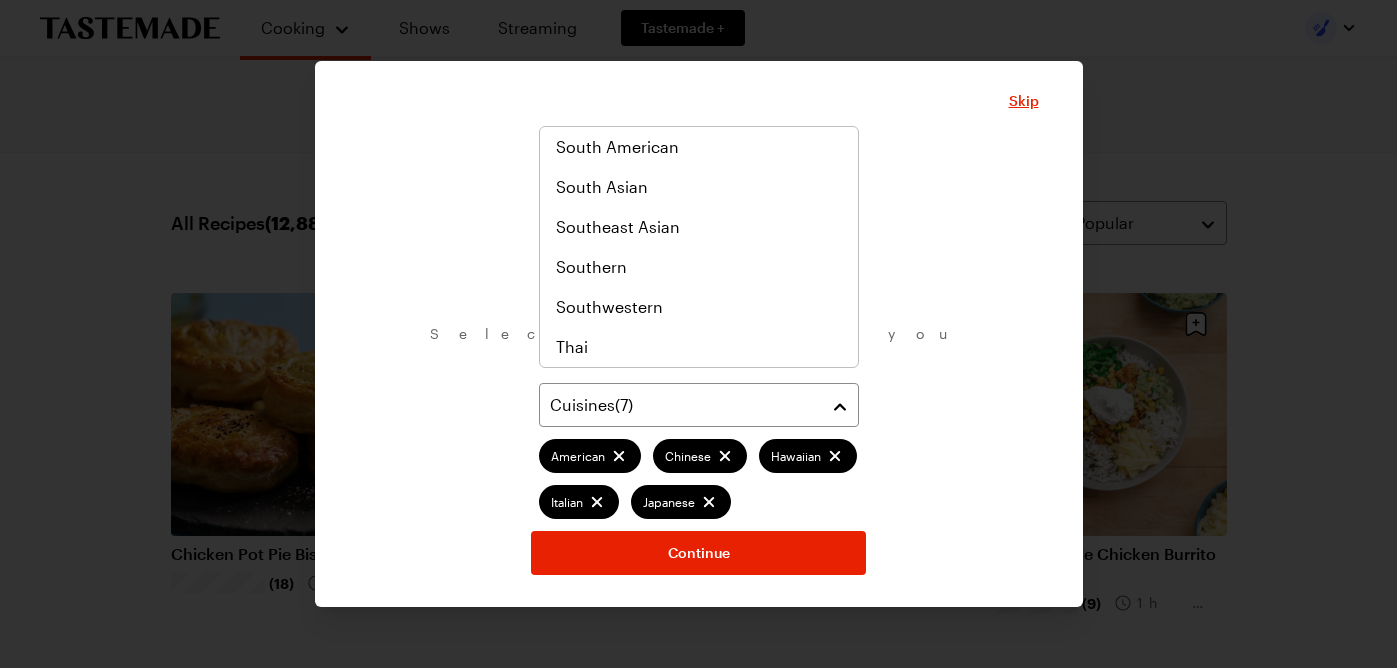 click on "What are your favorite cuisines? Select as many as you like. Cuisines  ( 7 ) [DEMOGRAPHIC_DATA] Hawaiian Italian [DEMOGRAPHIC_DATA] Mexican Continue" at bounding box center (699, 360) 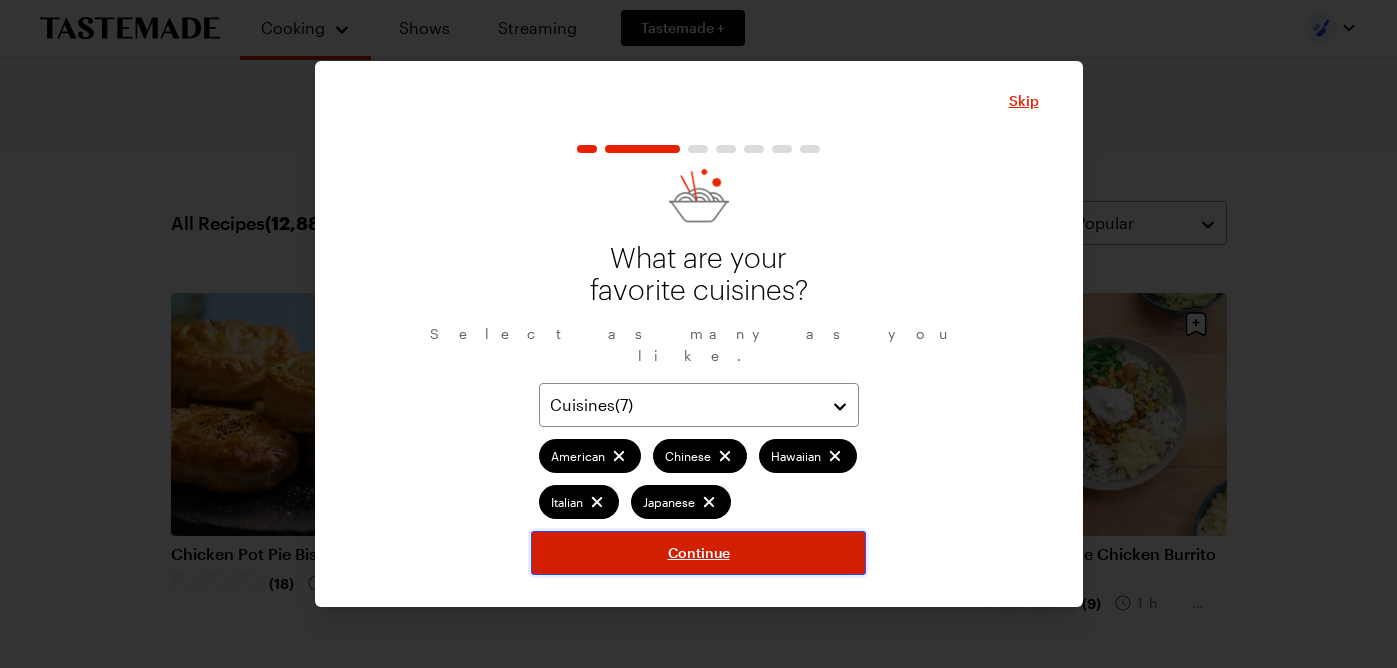click on "Continue" at bounding box center (699, 553) 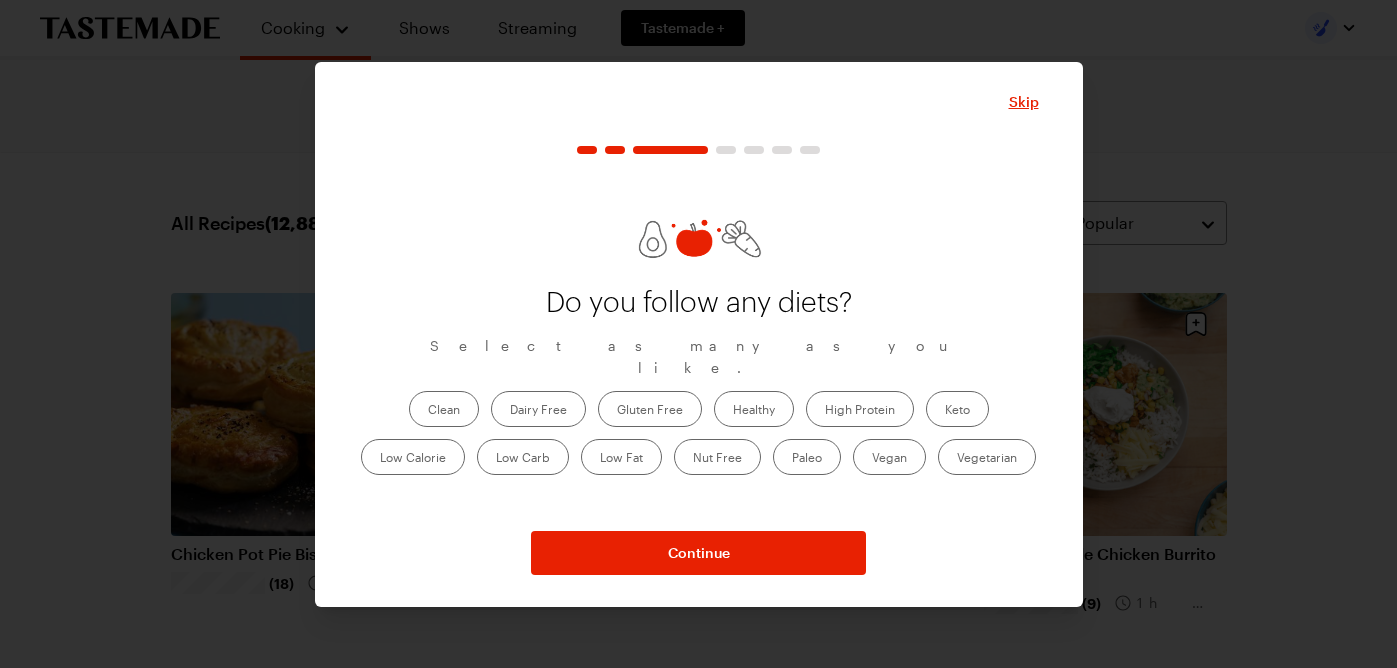 click on "Healthy" at bounding box center (754, 409) 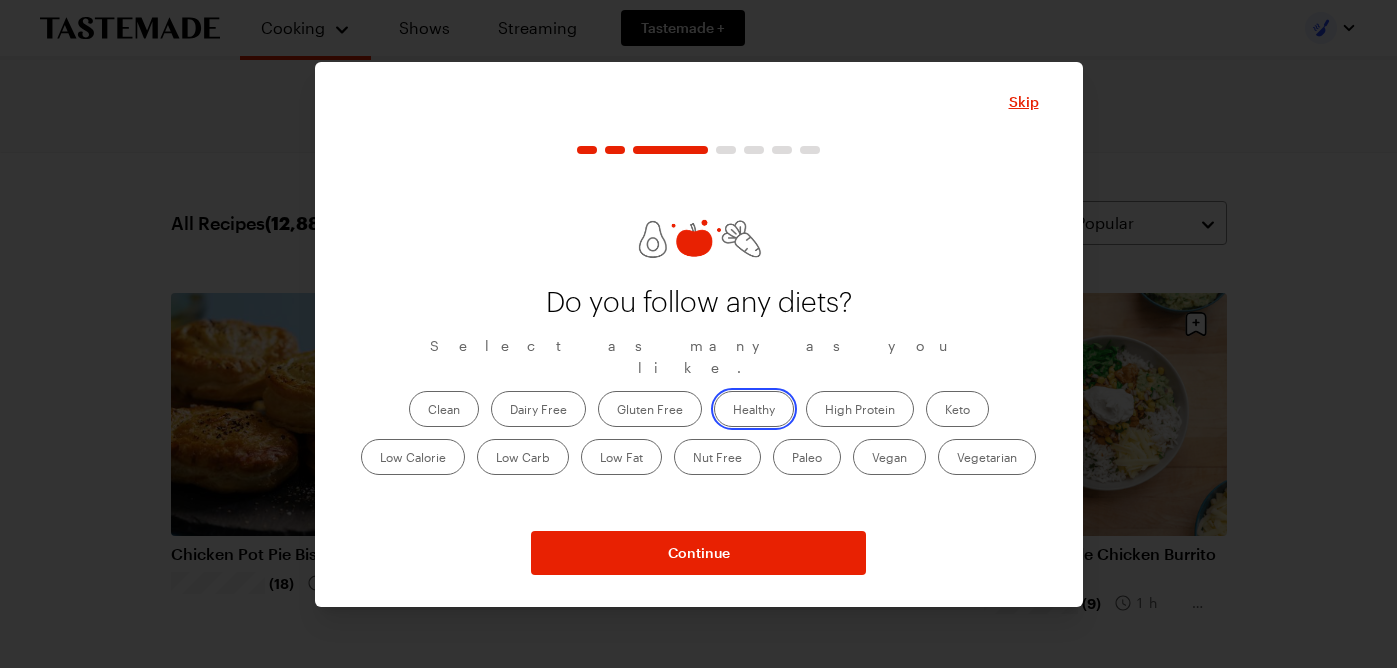 click on "Healthy" at bounding box center (733, 411) 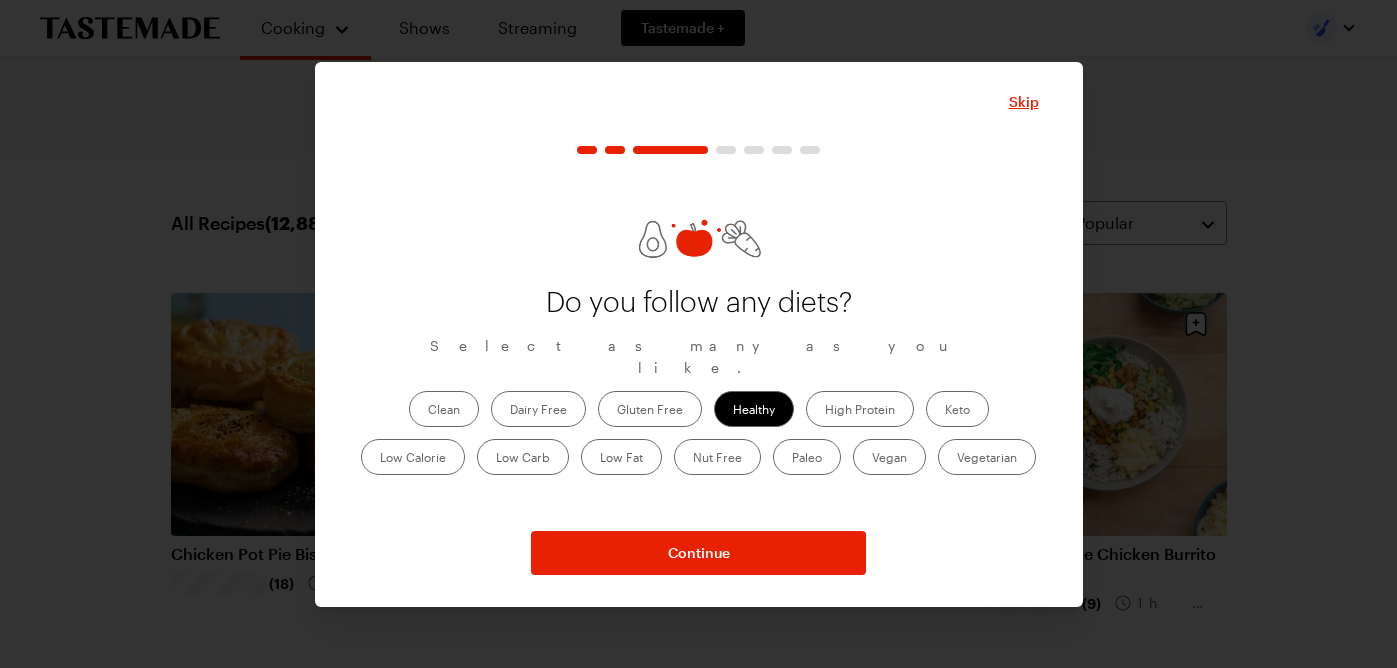 click on "High Protein" at bounding box center [860, 409] 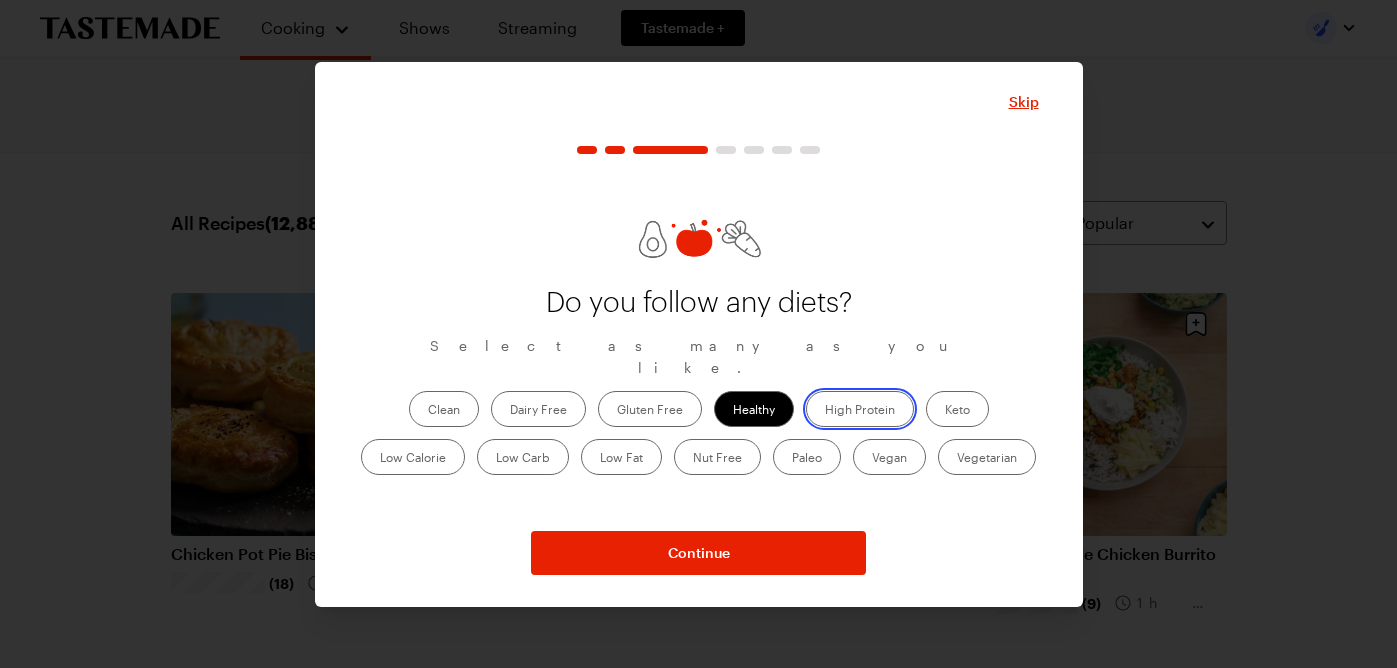 click on "High Protein" at bounding box center [825, 411] 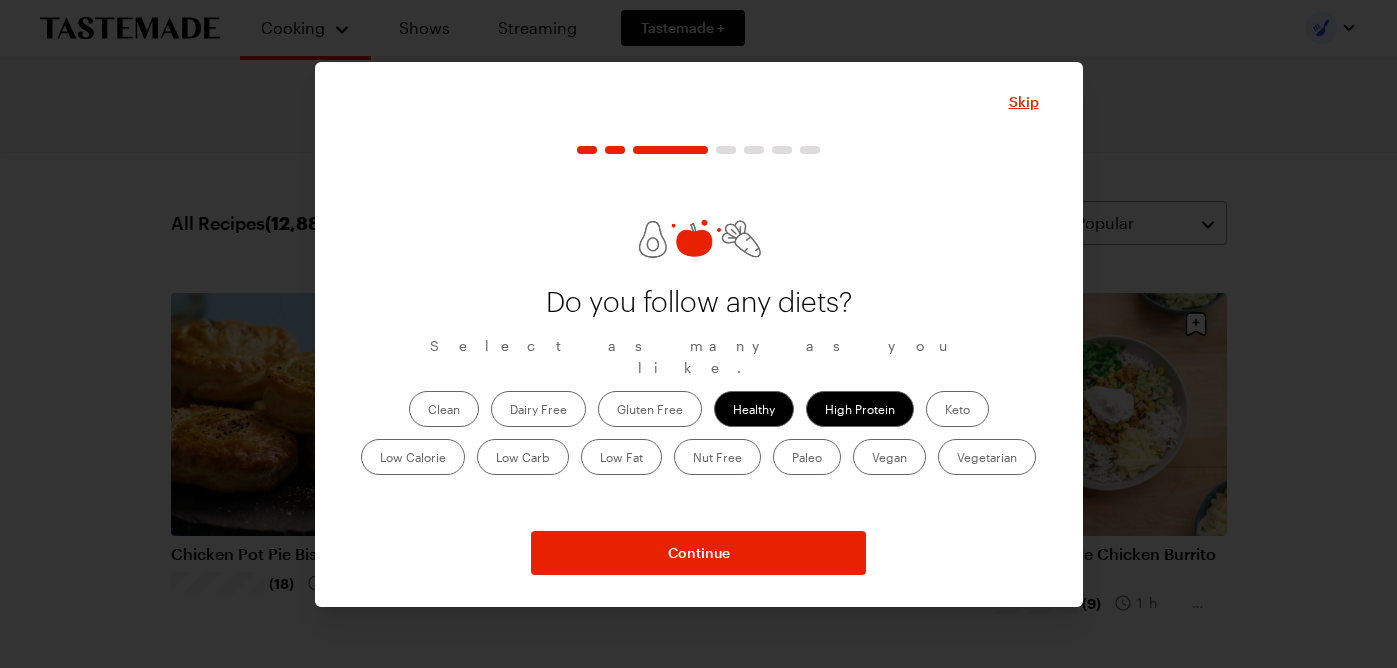 click on "Vegetarian" at bounding box center (987, 457) 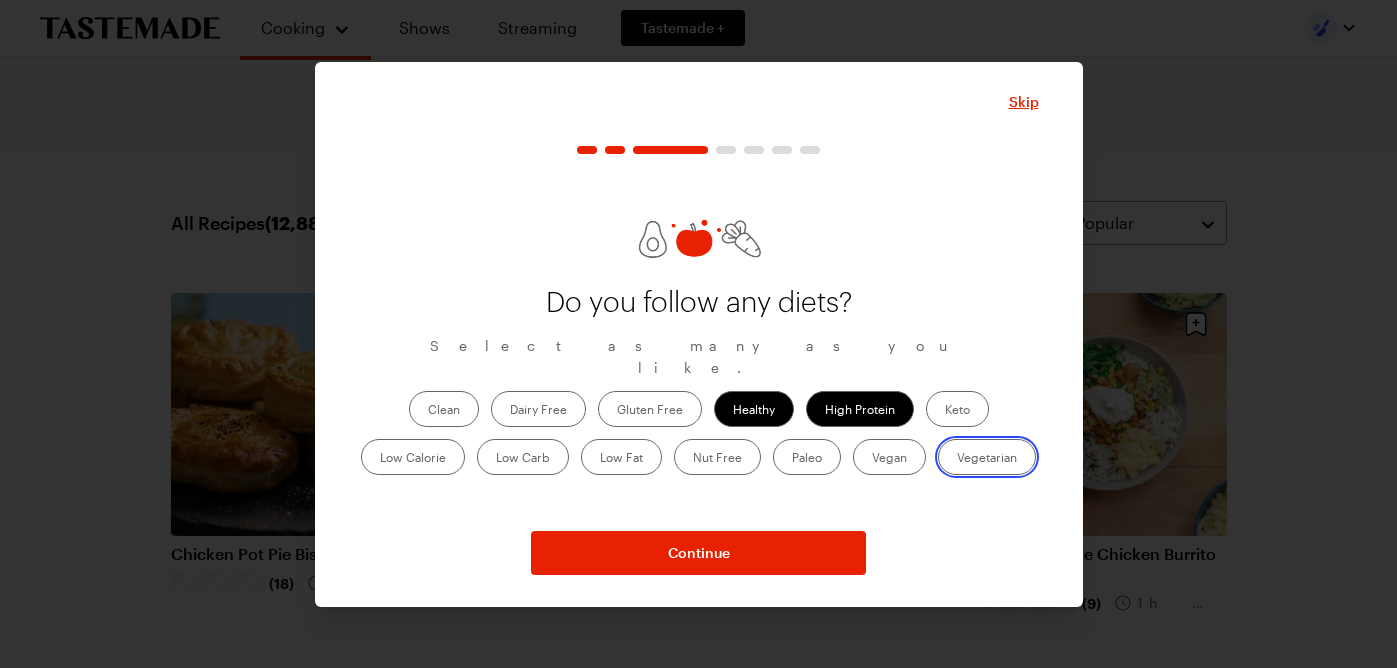 click on "Vegetarian" at bounding box center (957, 459) 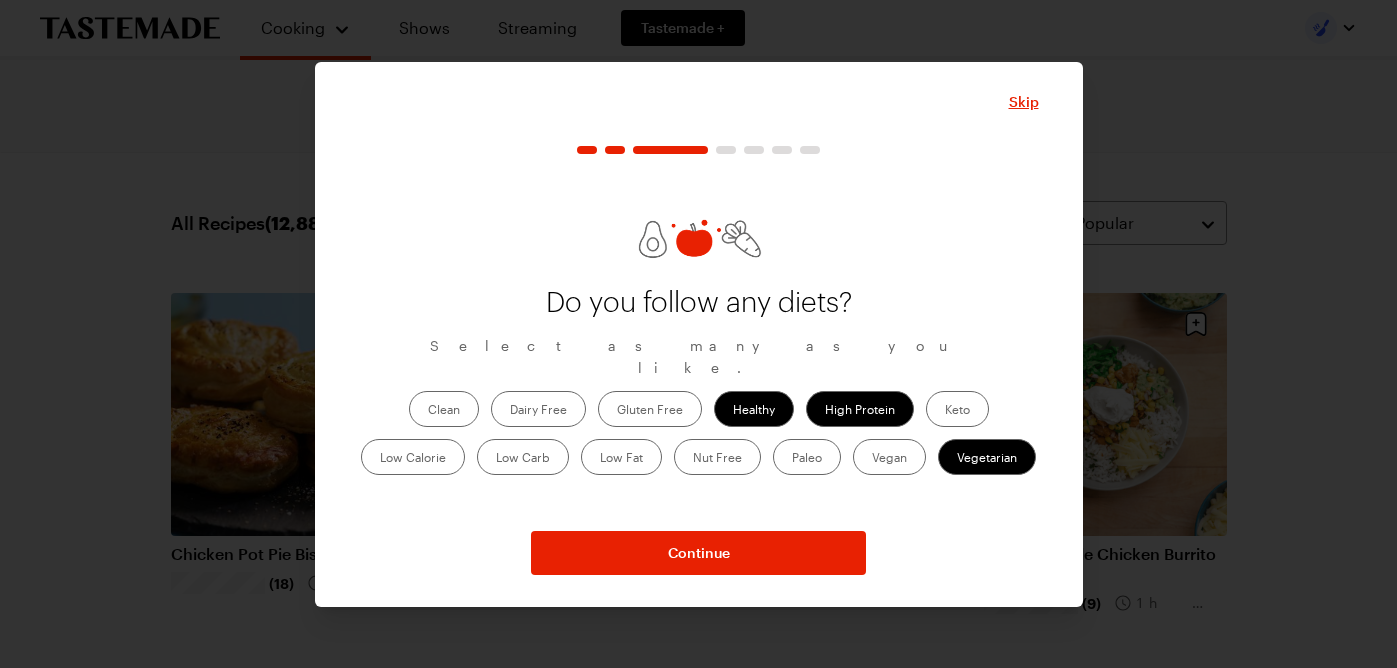 click on "Low Calorie" at bounding box center [413, 457] 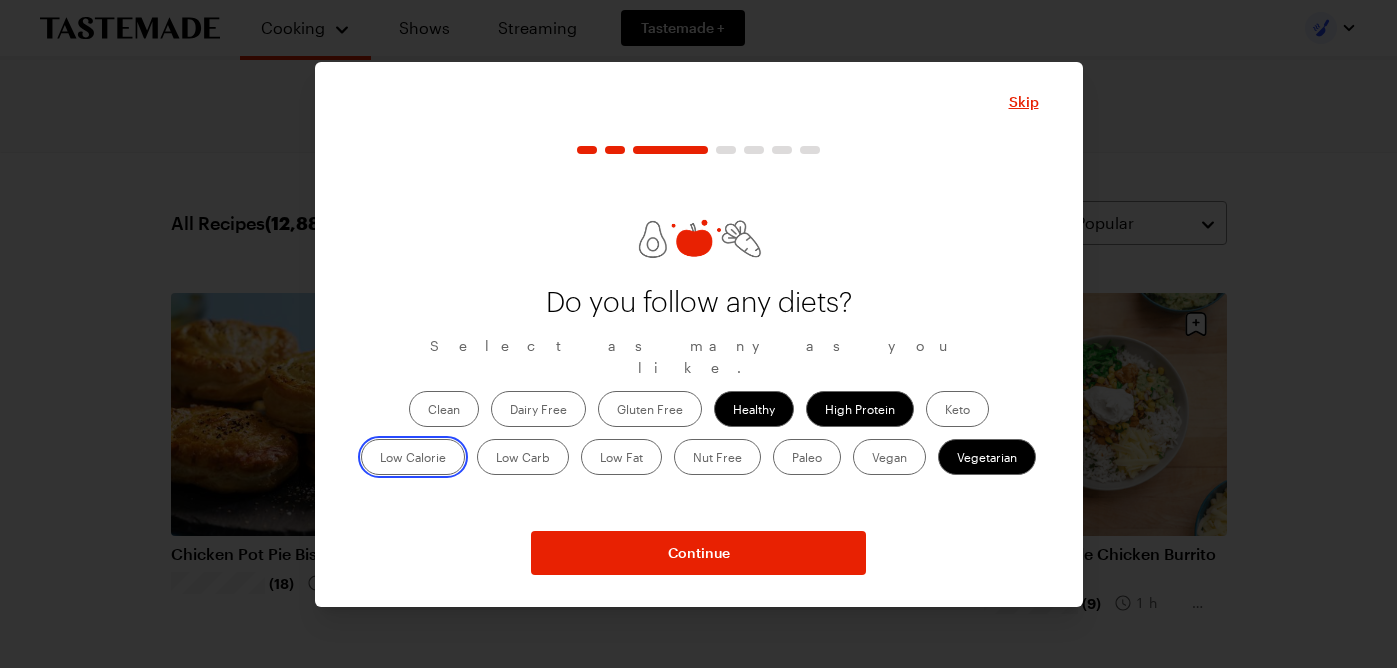 click on "Low Calorie" at bounding box center (380, 459) 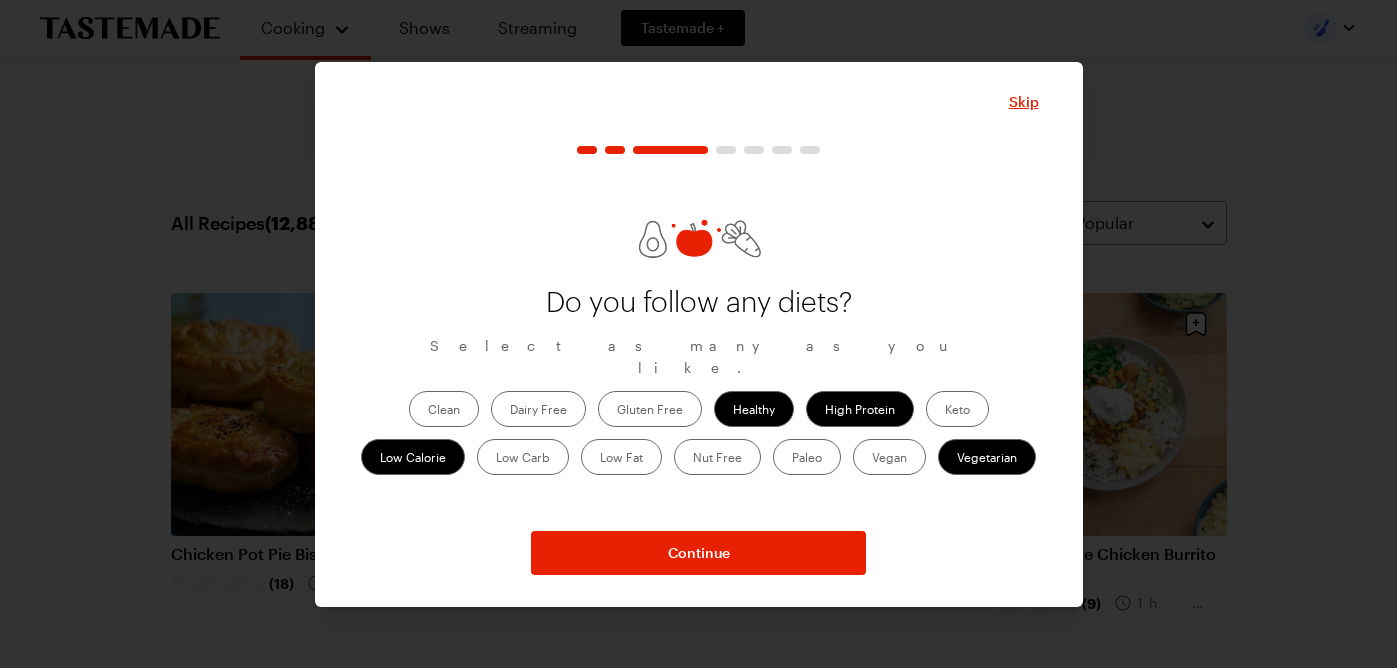 click on "Clean" at bounding box center [444, 409] 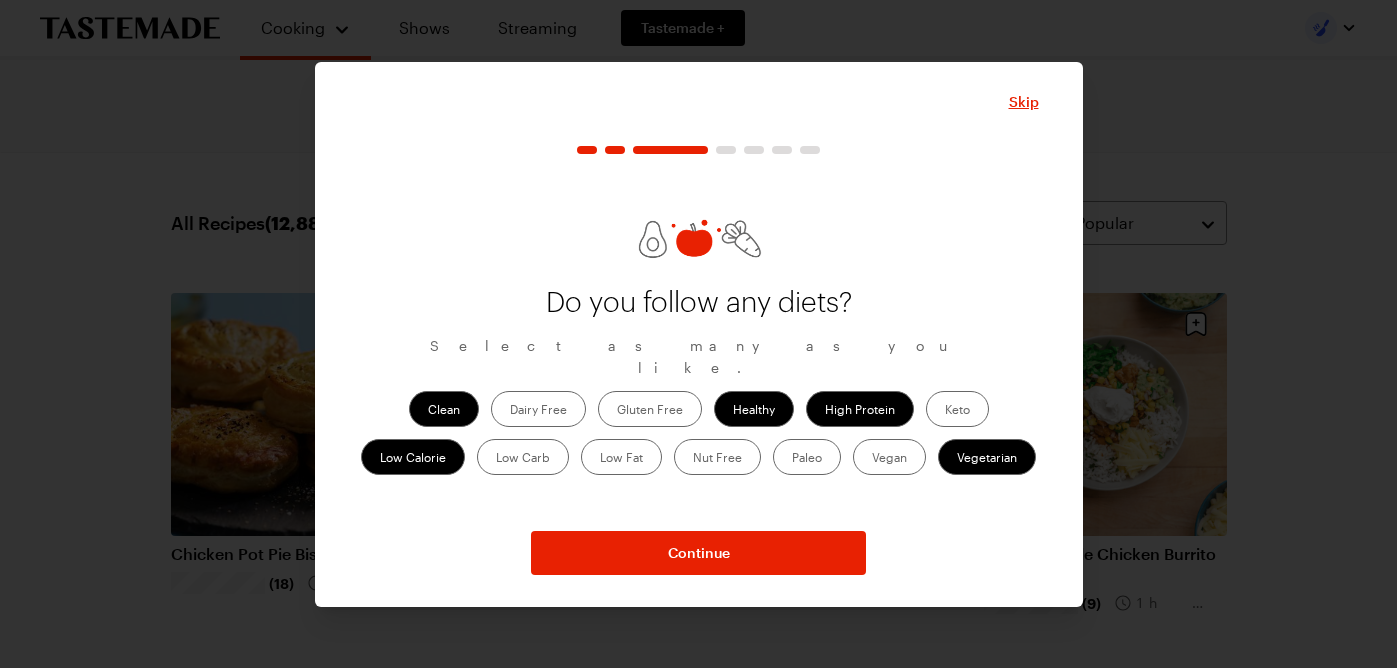 click on "Low Carb" at bounding box center (523, 457) 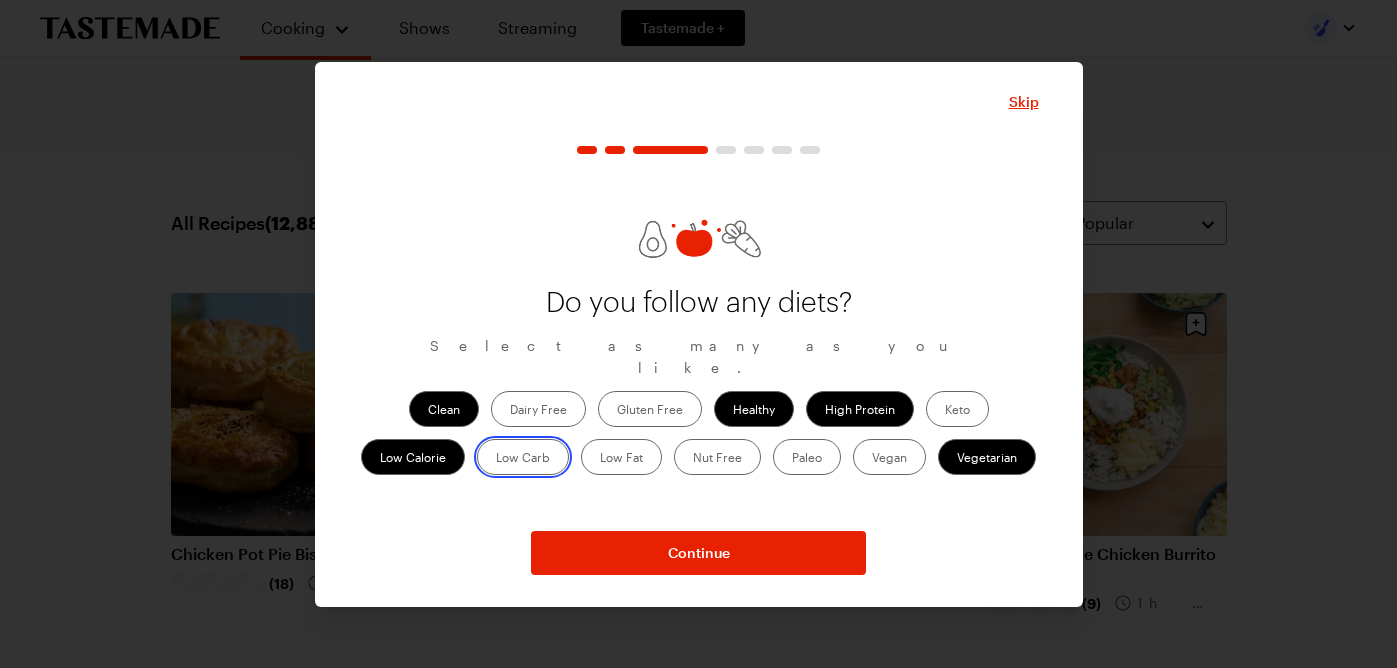 click on "Low Carb" at bounding box center [496, 459] 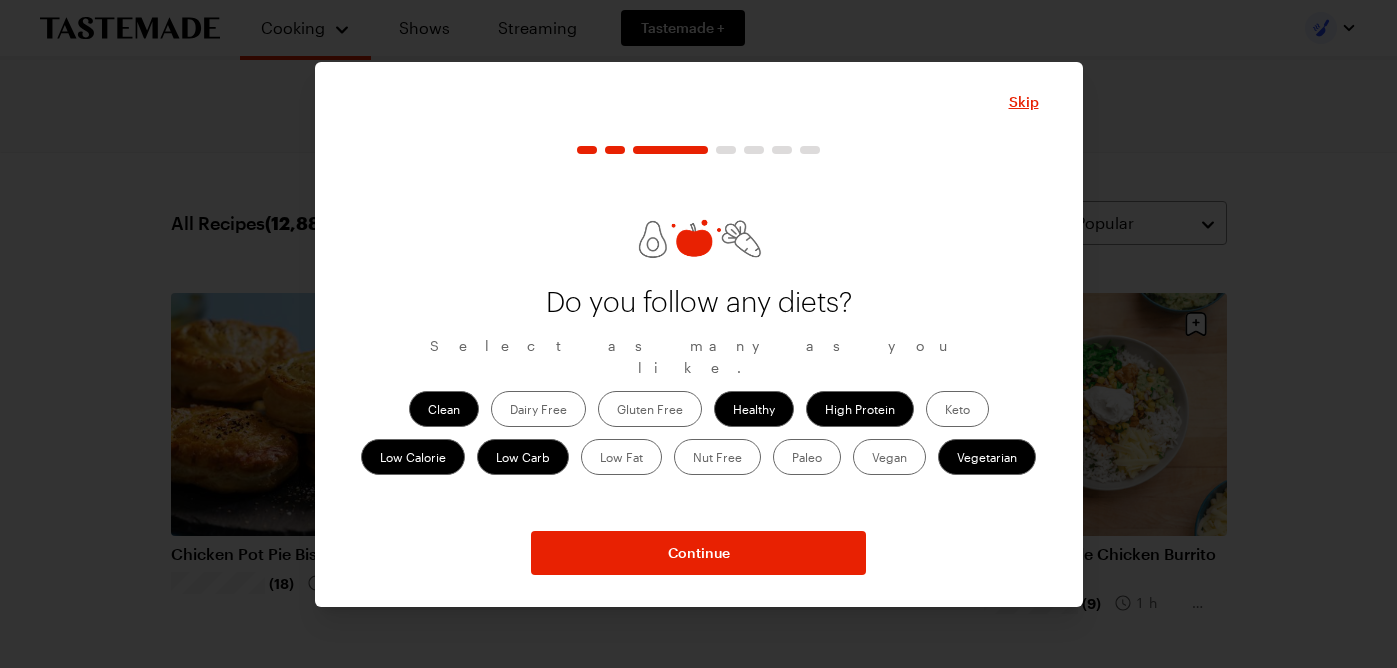 click on "Low Fat" at bounding box center [621, 457] 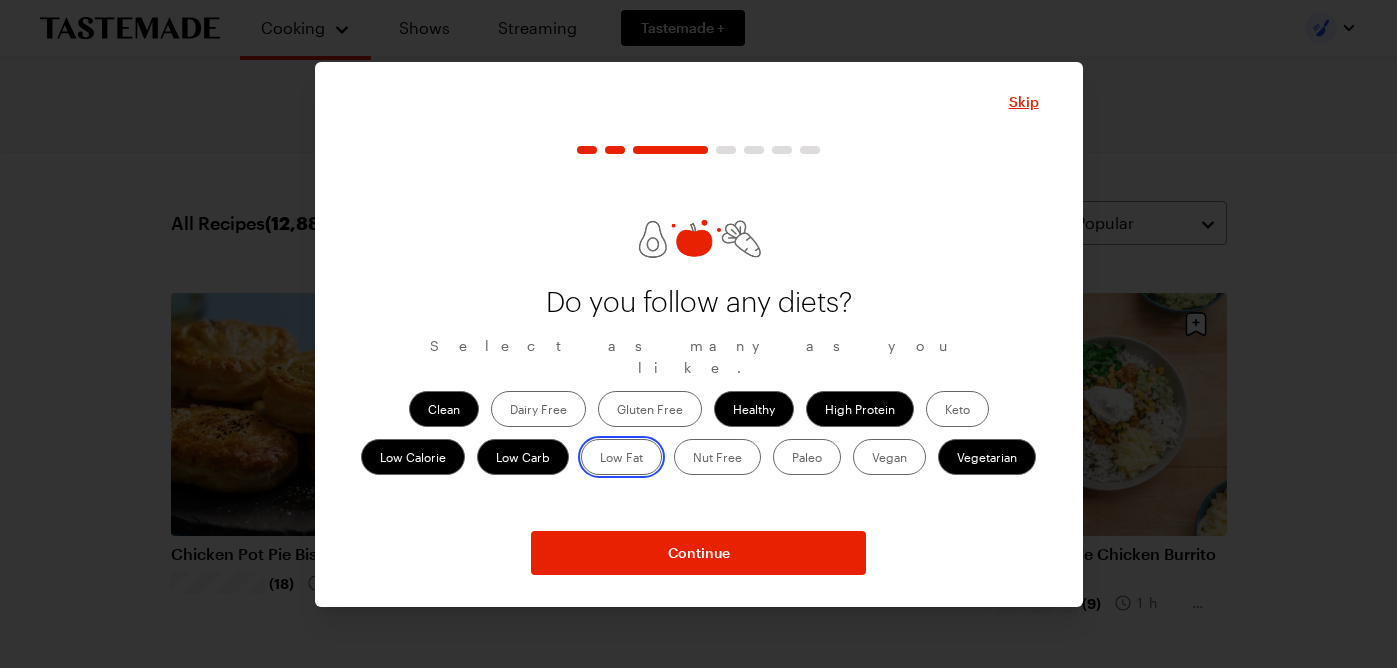 click on "Low Fat" at bounding box center [600, 459] 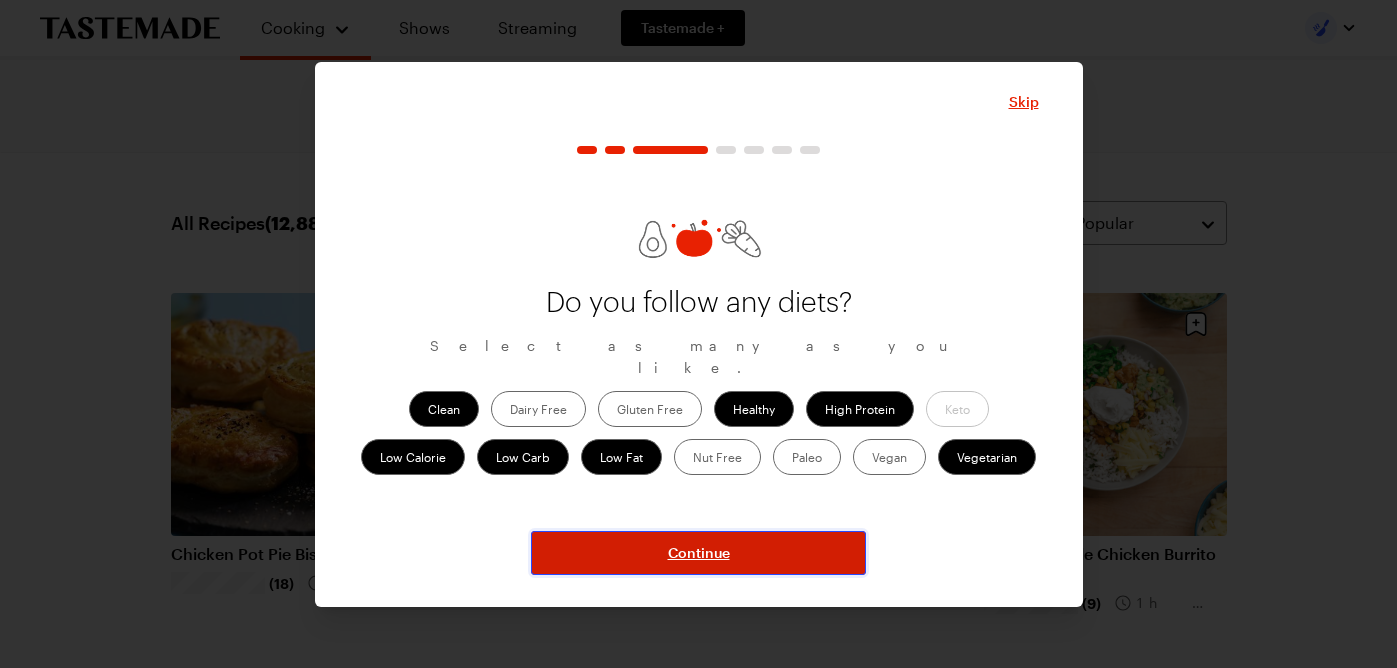 click on "Continue" at bounding box center [698, 553] 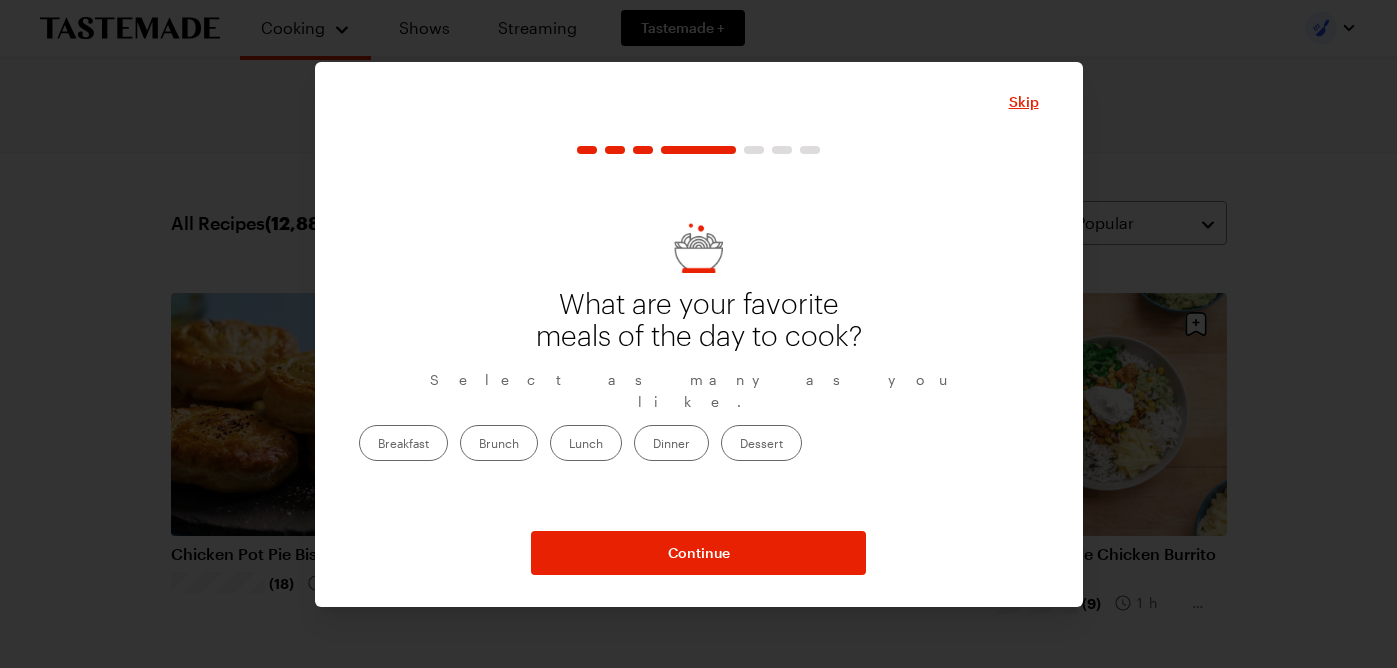 click on "Breakfast" at bounding box center (403, 443) 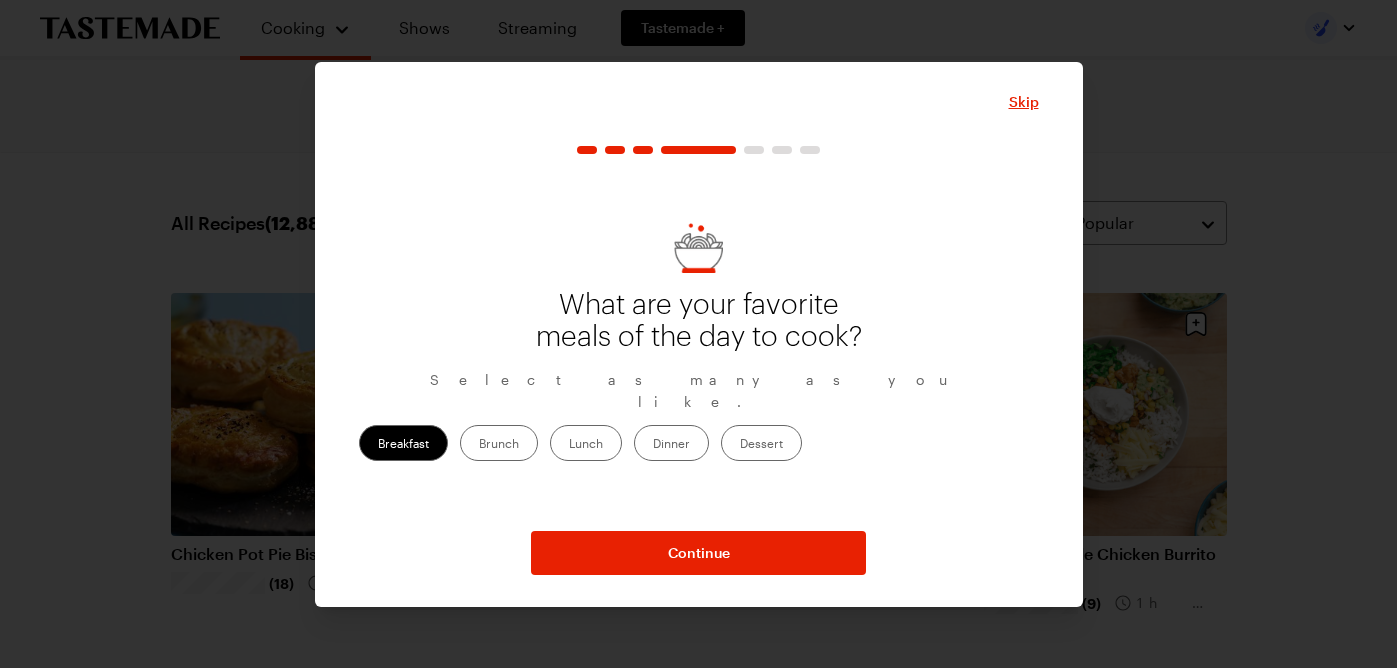 click on "Brunch" at bounding box center [499, 443] 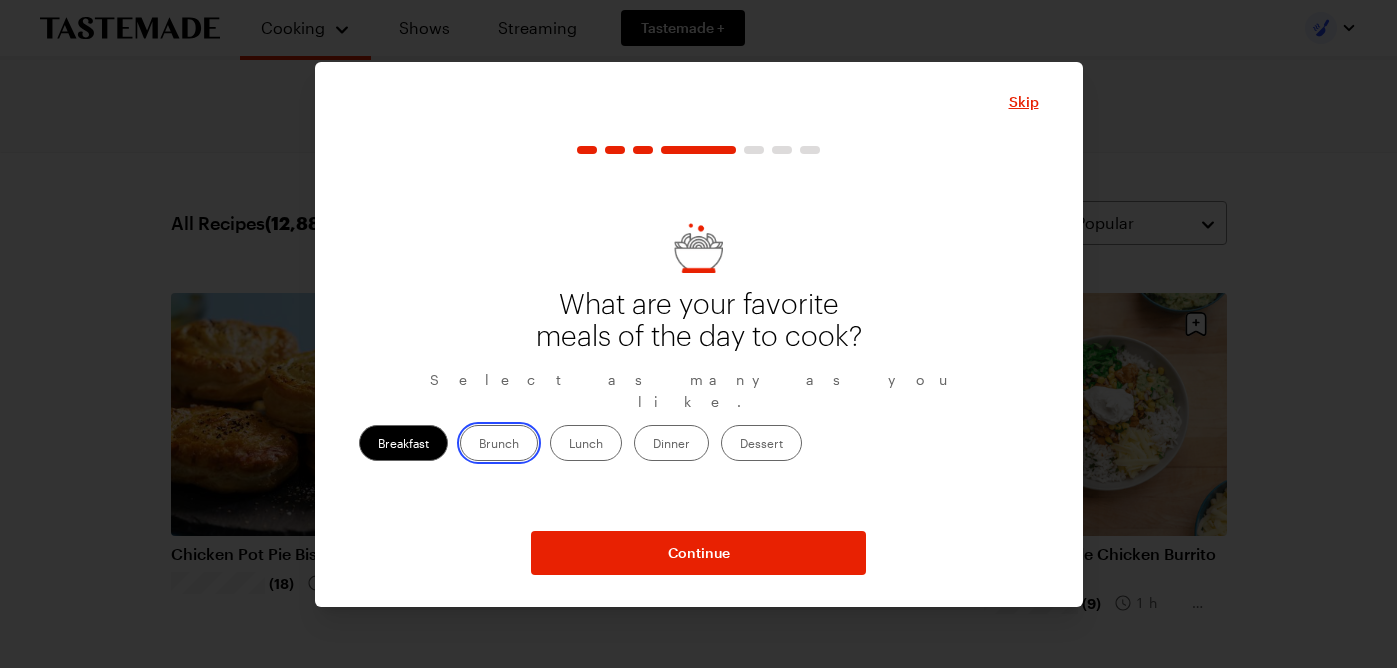 click on "Brunch" at bounding box center (479, 445) 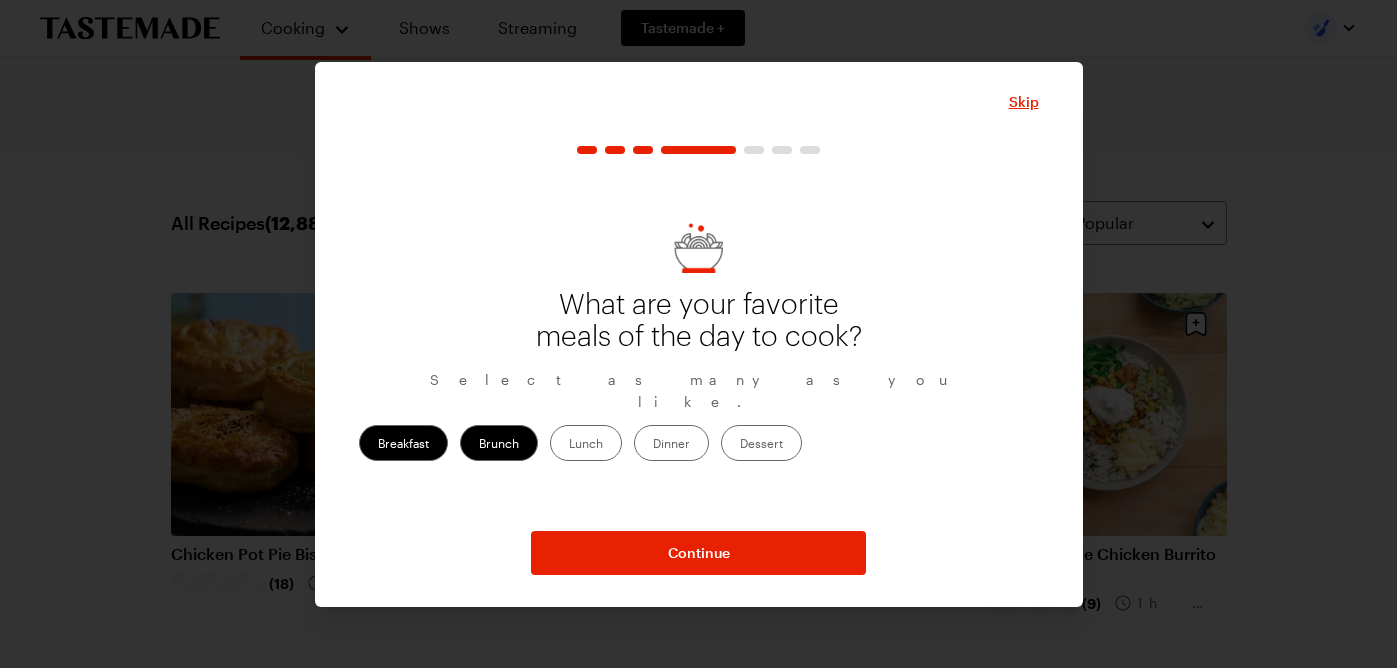 click on "Lunch" at bounding box center [586, 443] 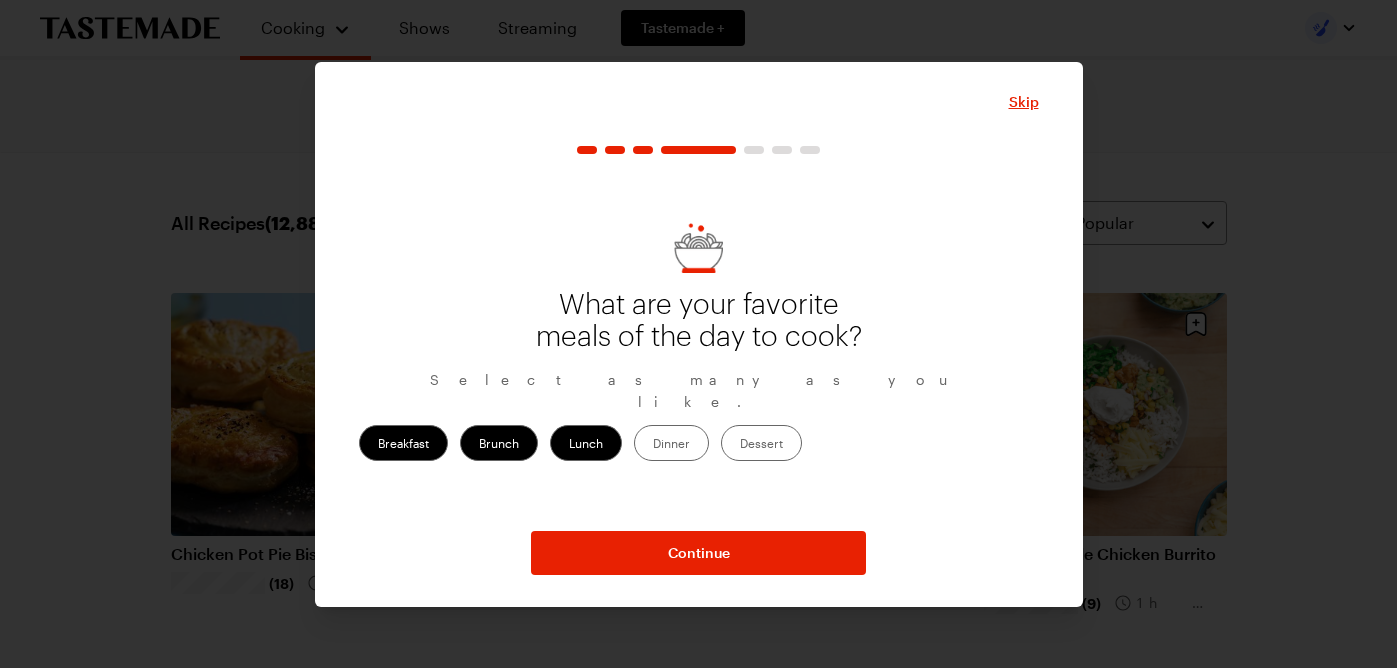 click on "Dinner" at bounding box center [671, 443] 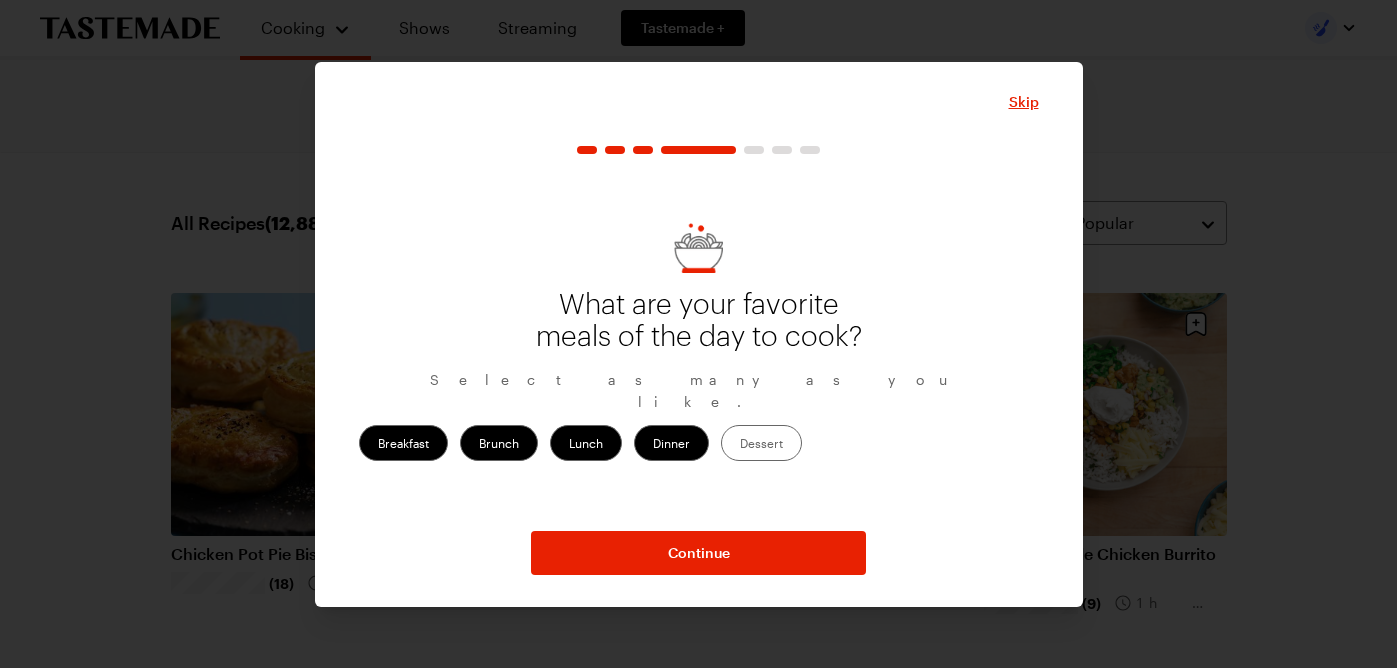 click on "Dessert" at bounding box center (761, 443) 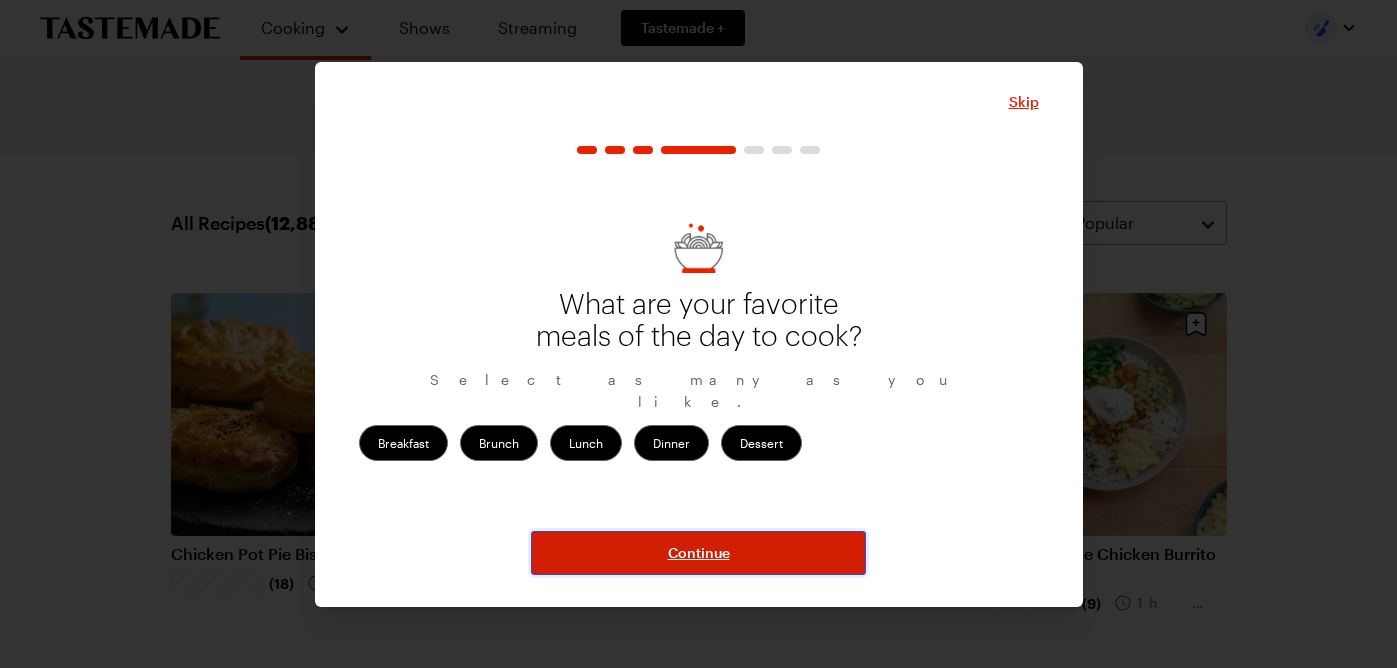 click on "Continue" at bounding box center (698, 553) 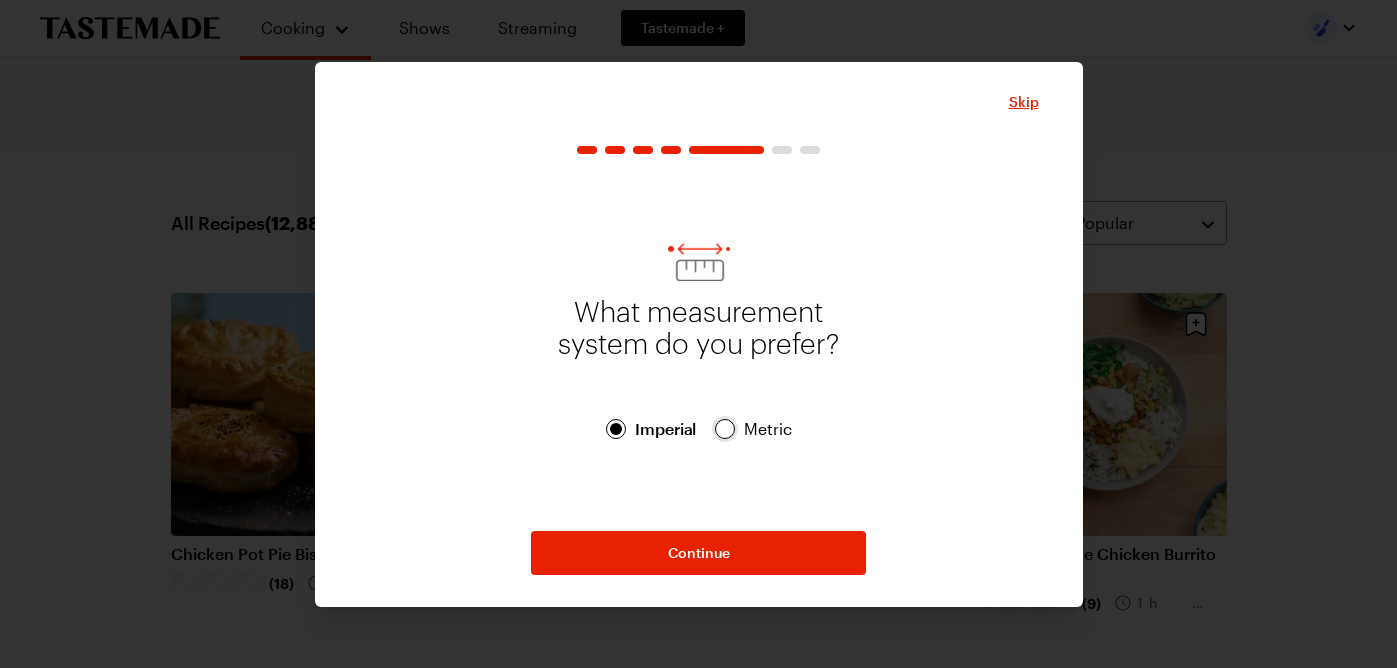 click at bounding box center [725, 429] 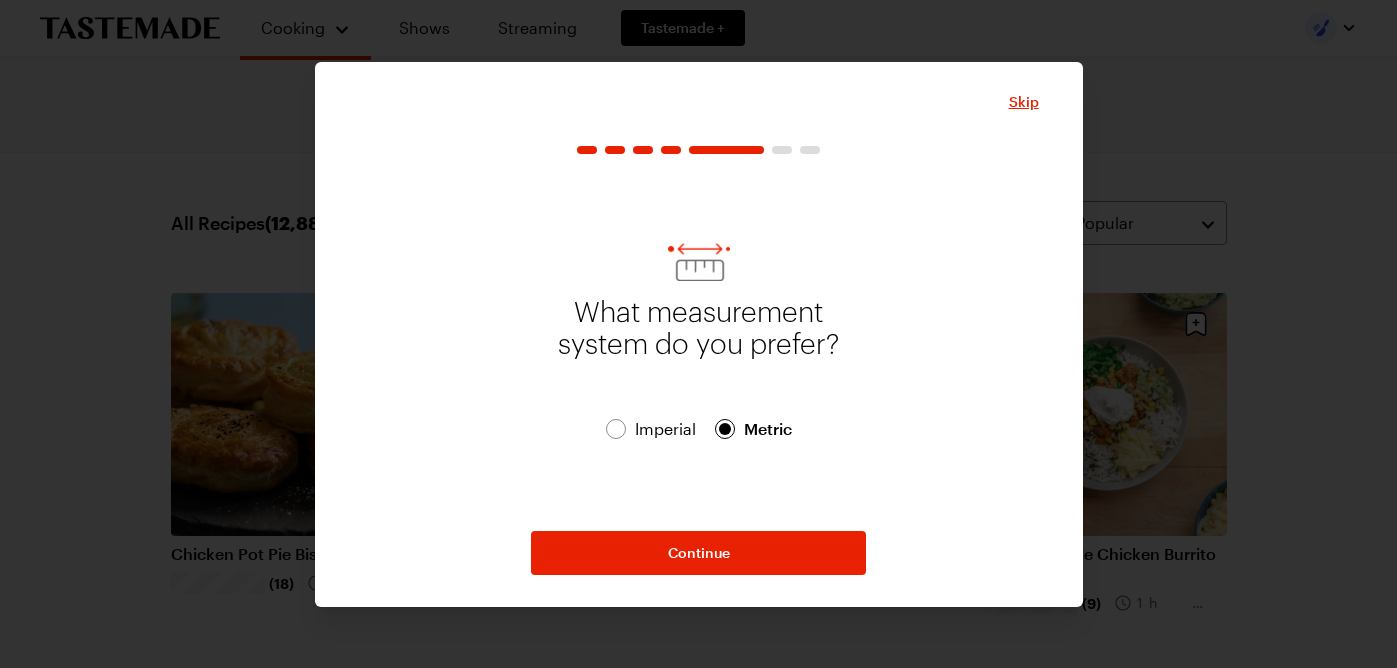 click on "Imperial Imperial" at bounding box center [650, 429] 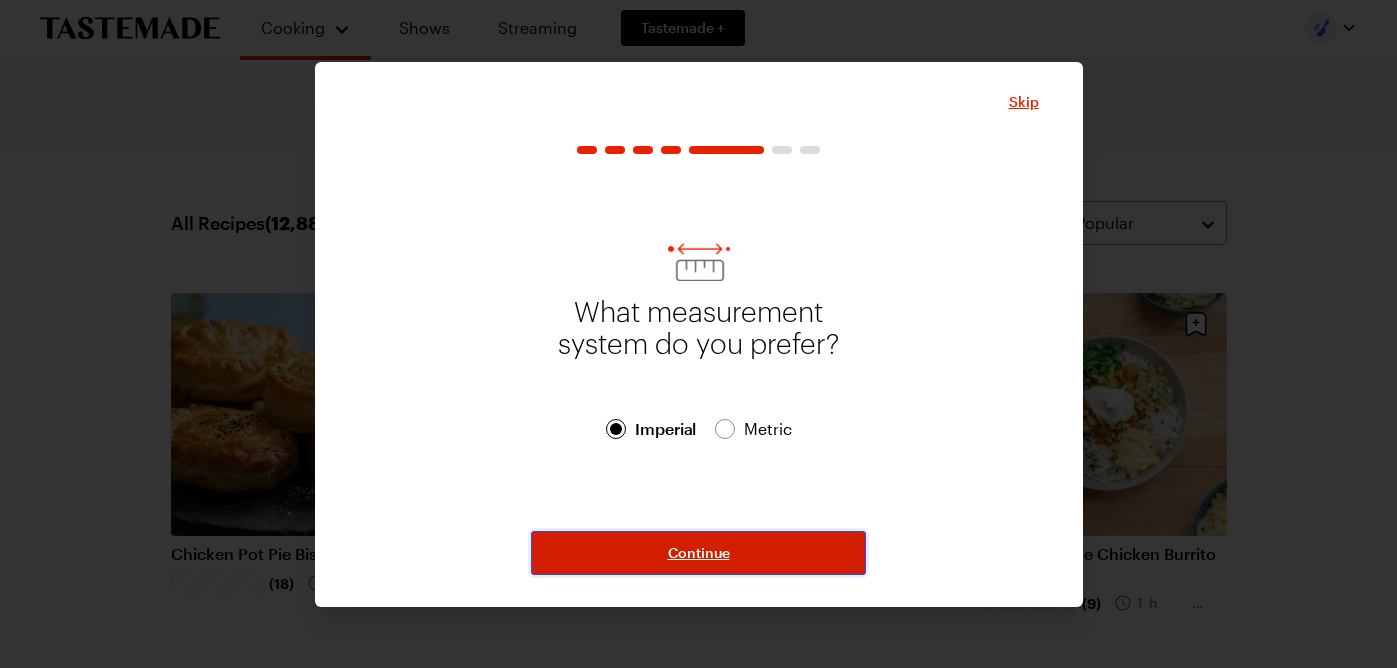 click on "Continue" at bounding box center (698, 553) 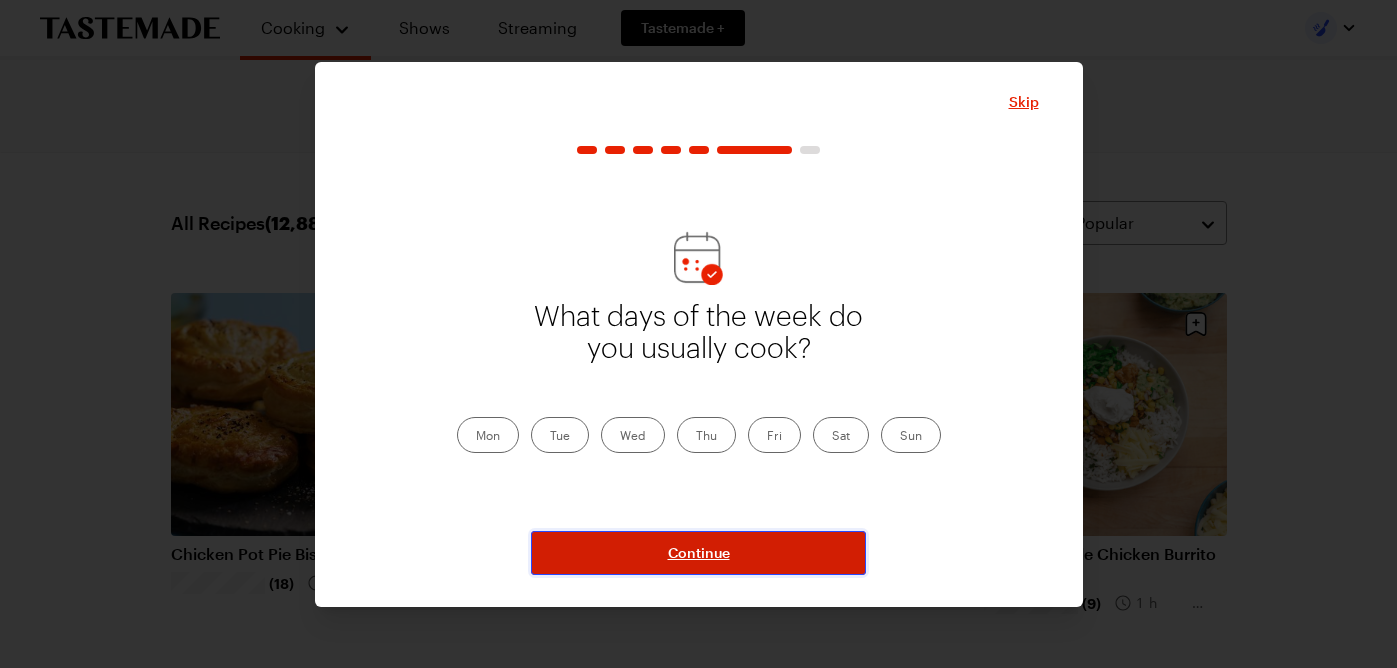 click on "Continue" at bounding box center (699, 553) 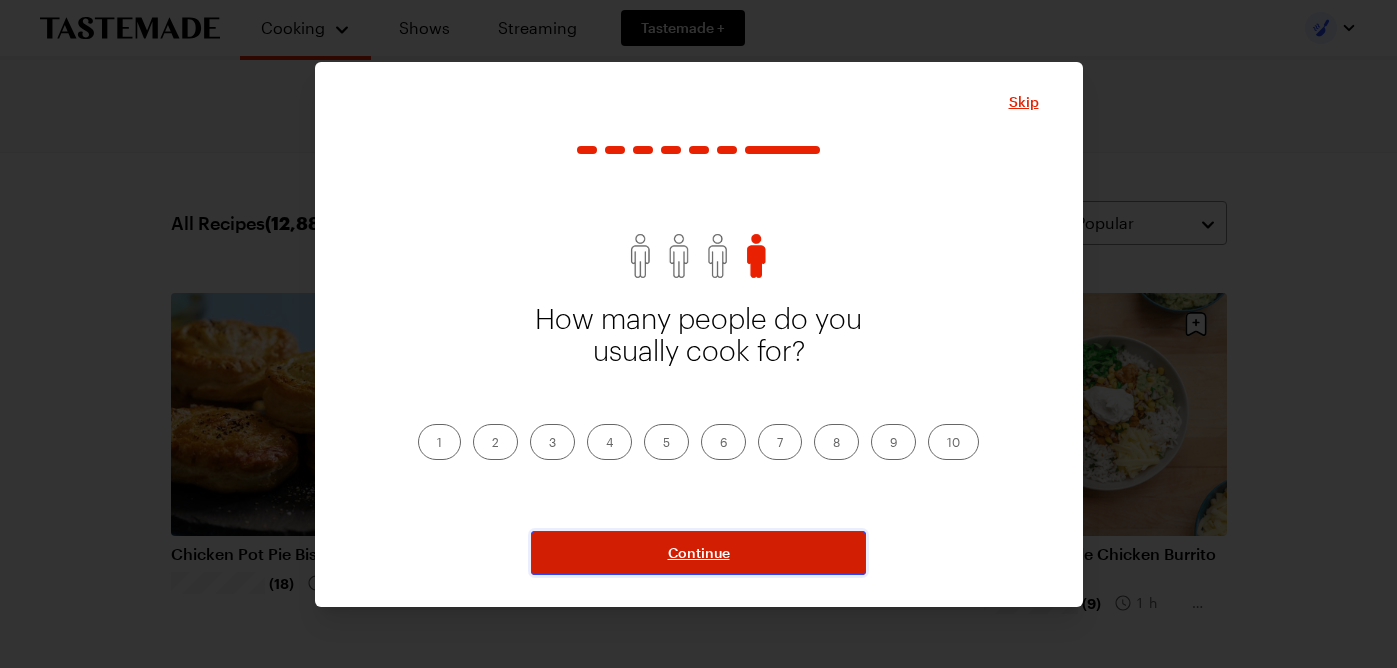click on "Continue" at bounding box center [699, 553] 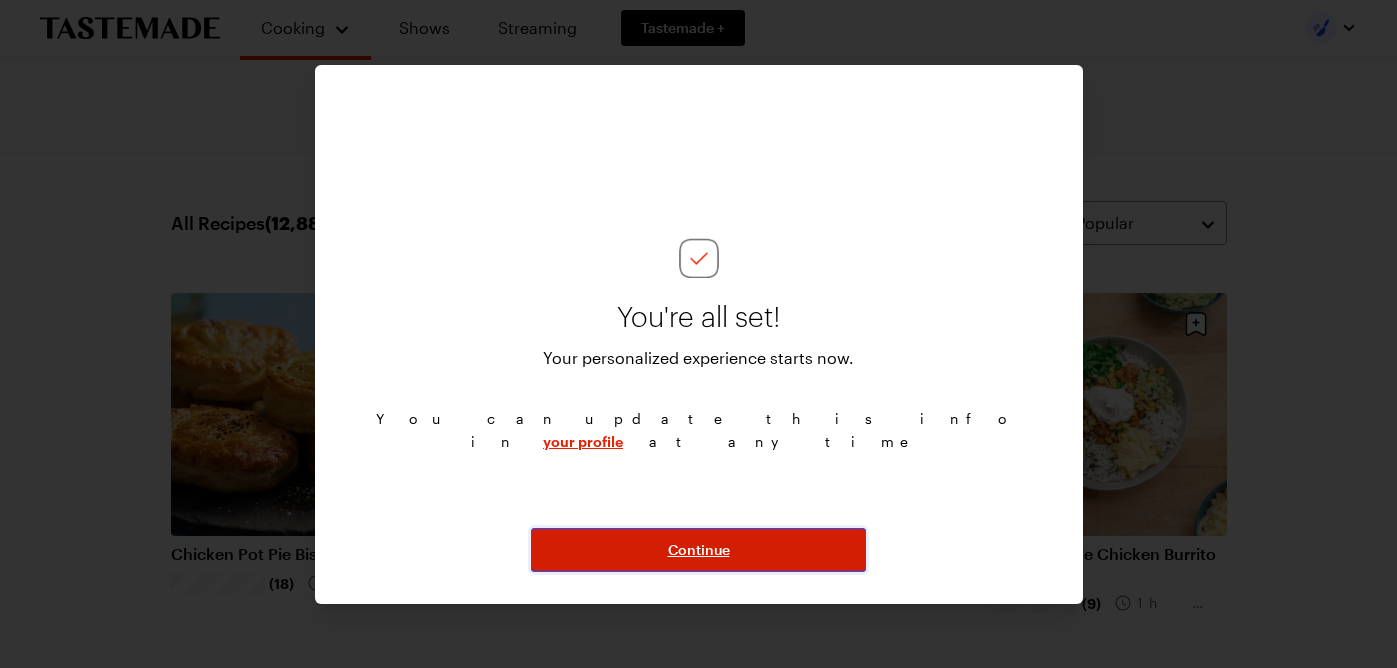 click on "Continue" at bounding box center [699, 550] 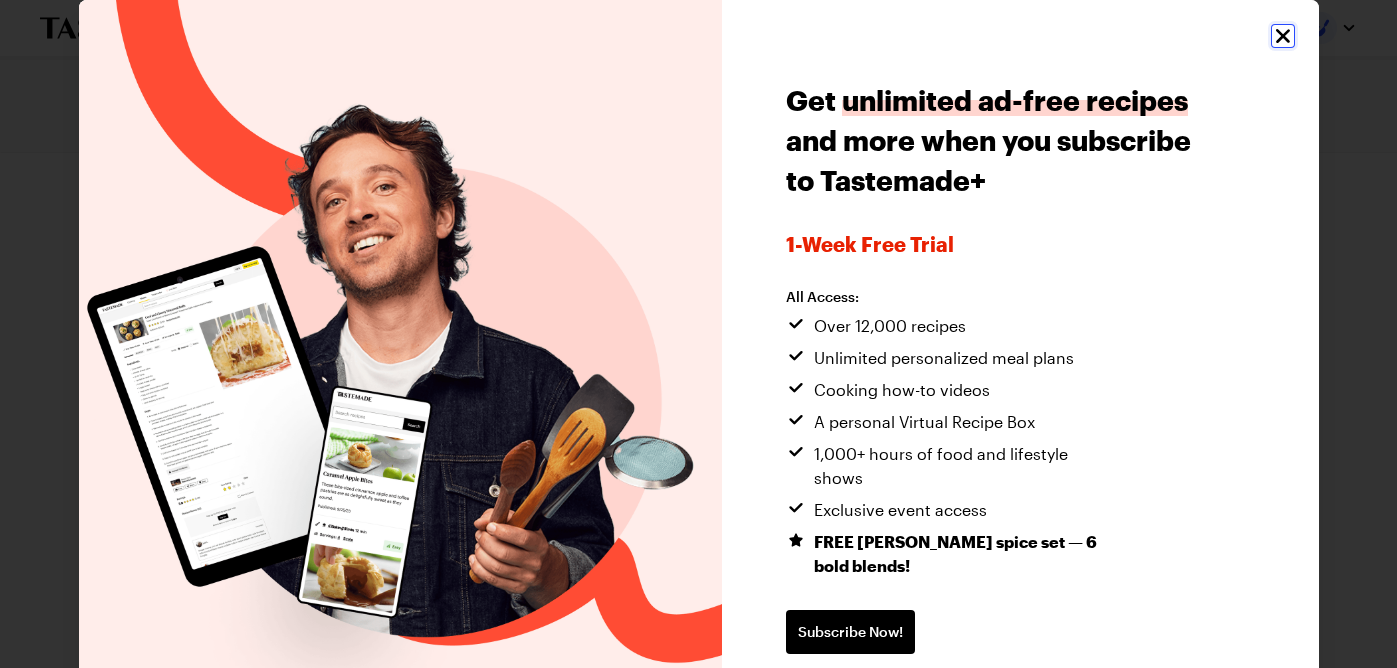 click at bounding box center [1283, 36] 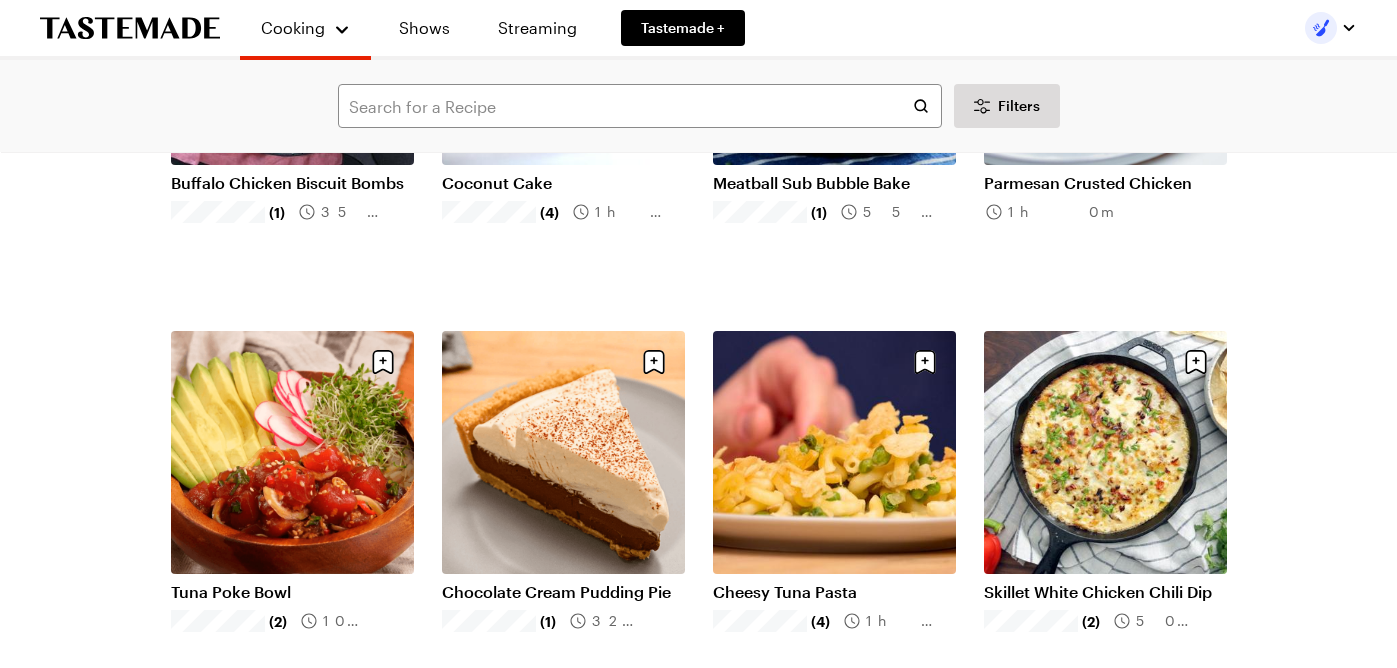 scroll, scrollTop: 11593, scrollLeft: 0, axis: vertical 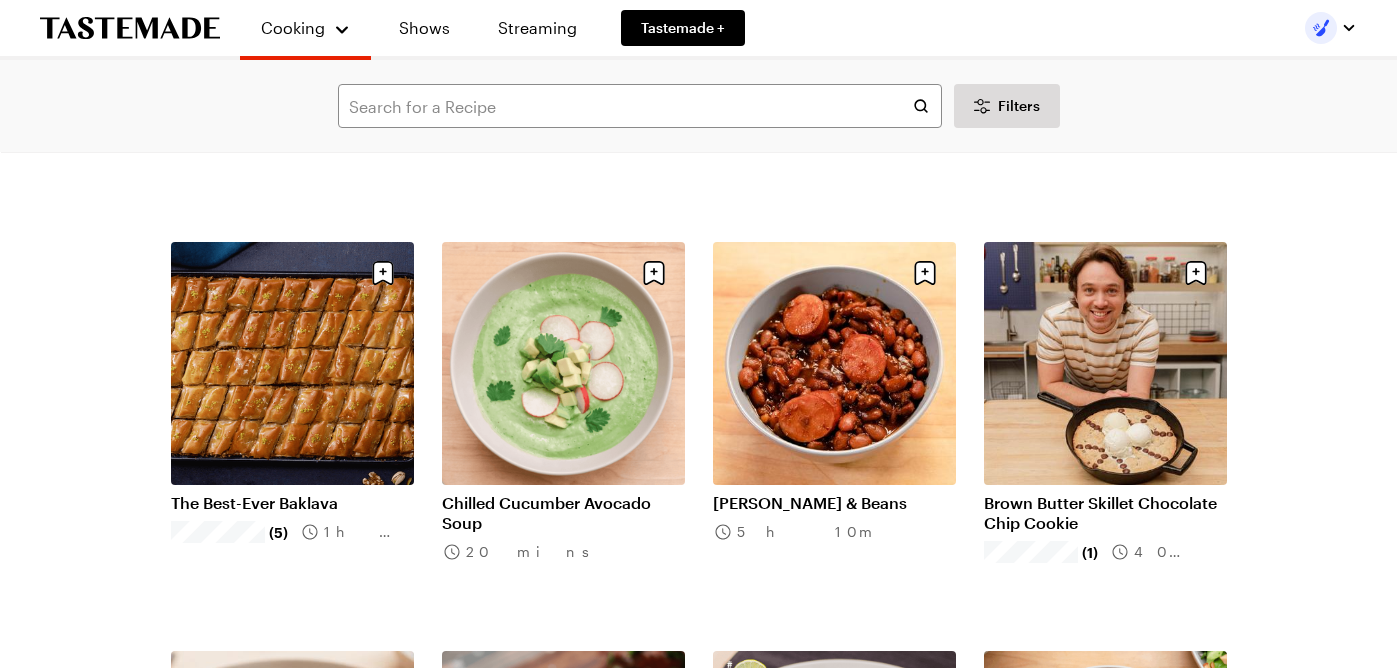 click on "The Best-Ever Baklava" at bounding box center (292, 503) 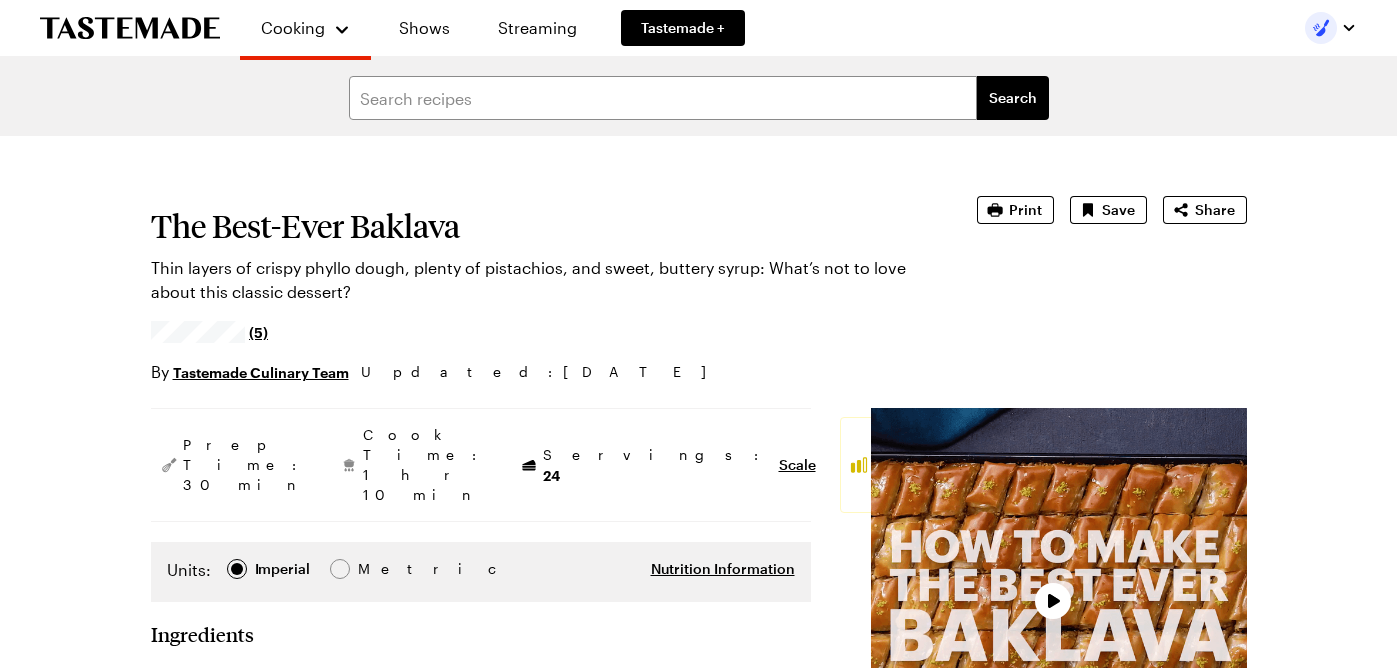 scroll, scrollTop: 0, scrollLeft: 0, axis: both 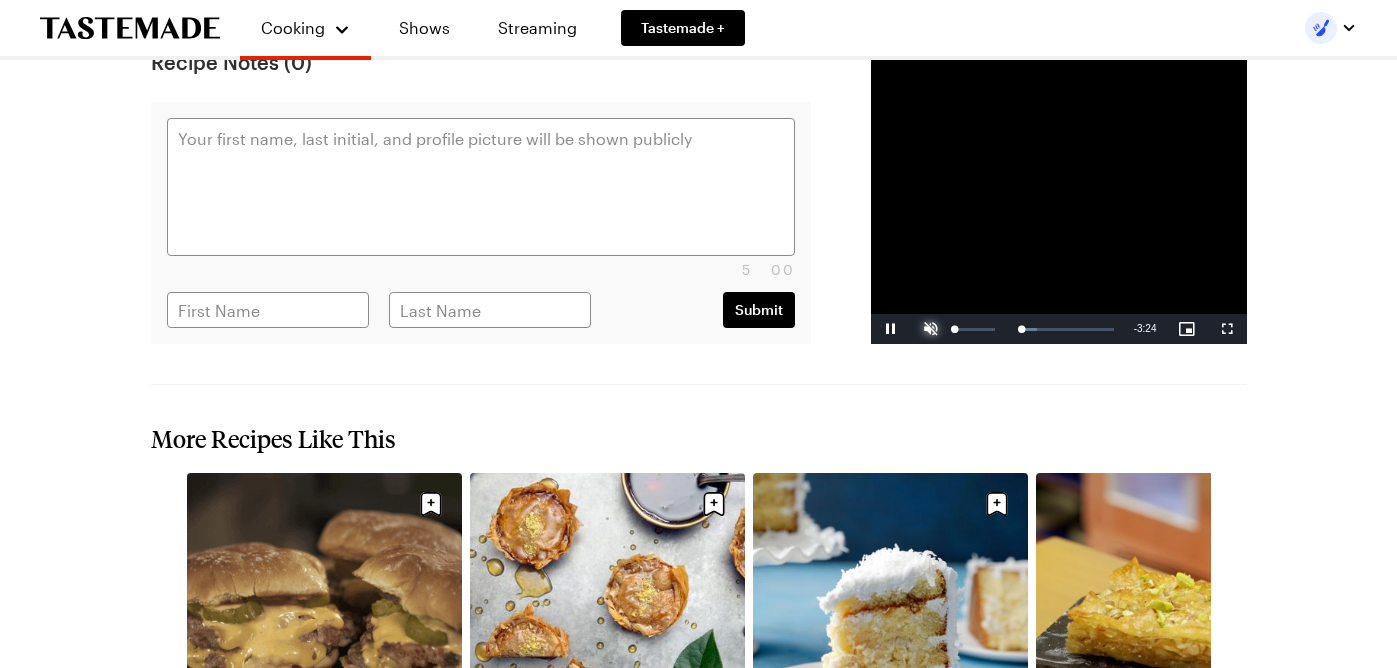 click at bounding box center [931, 329] 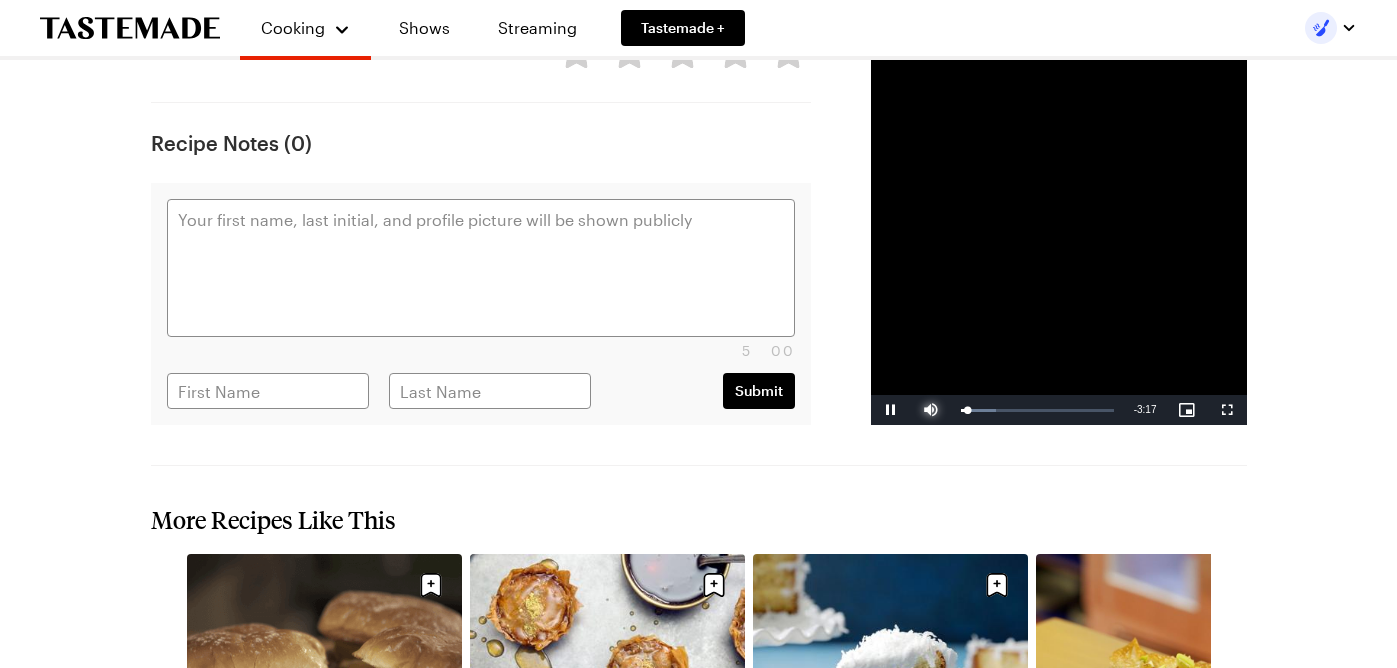 scroll, scrollTop: 2750, scrollLeft: 0, axis: vertical 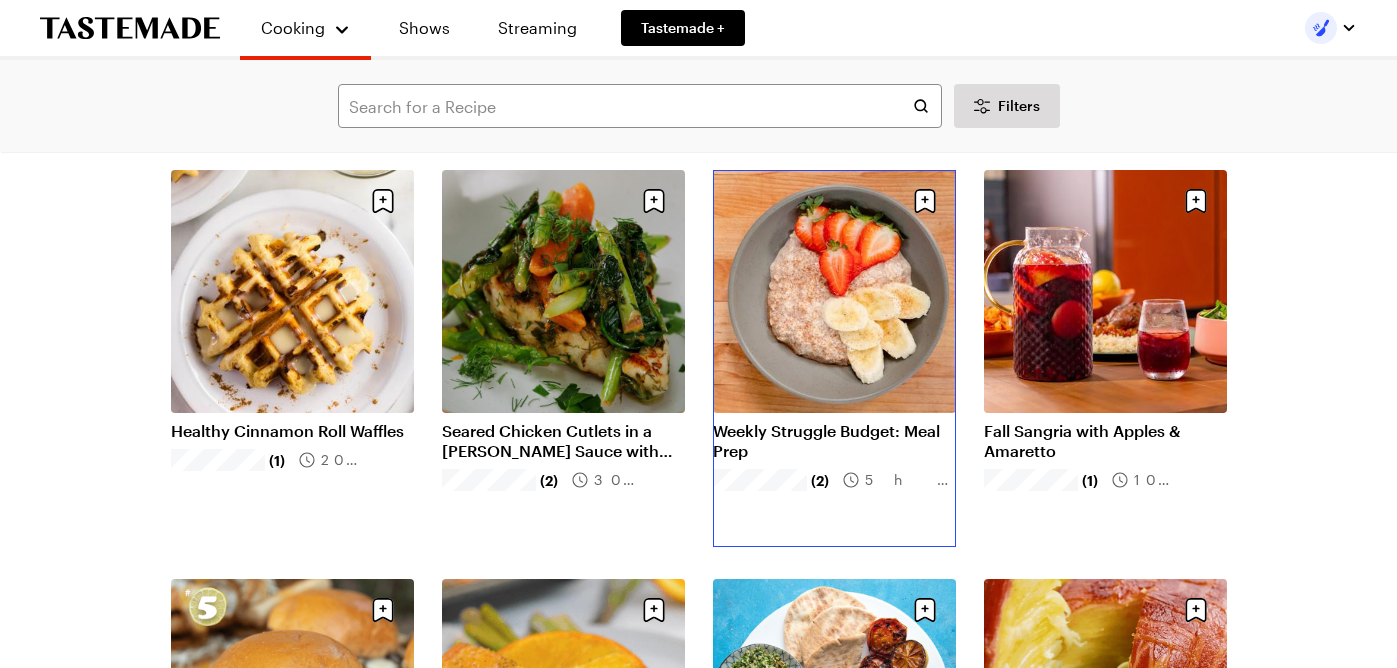 click on "Weekly Struggle Budget:  Meal Prep" at bounding box center [834, 441] 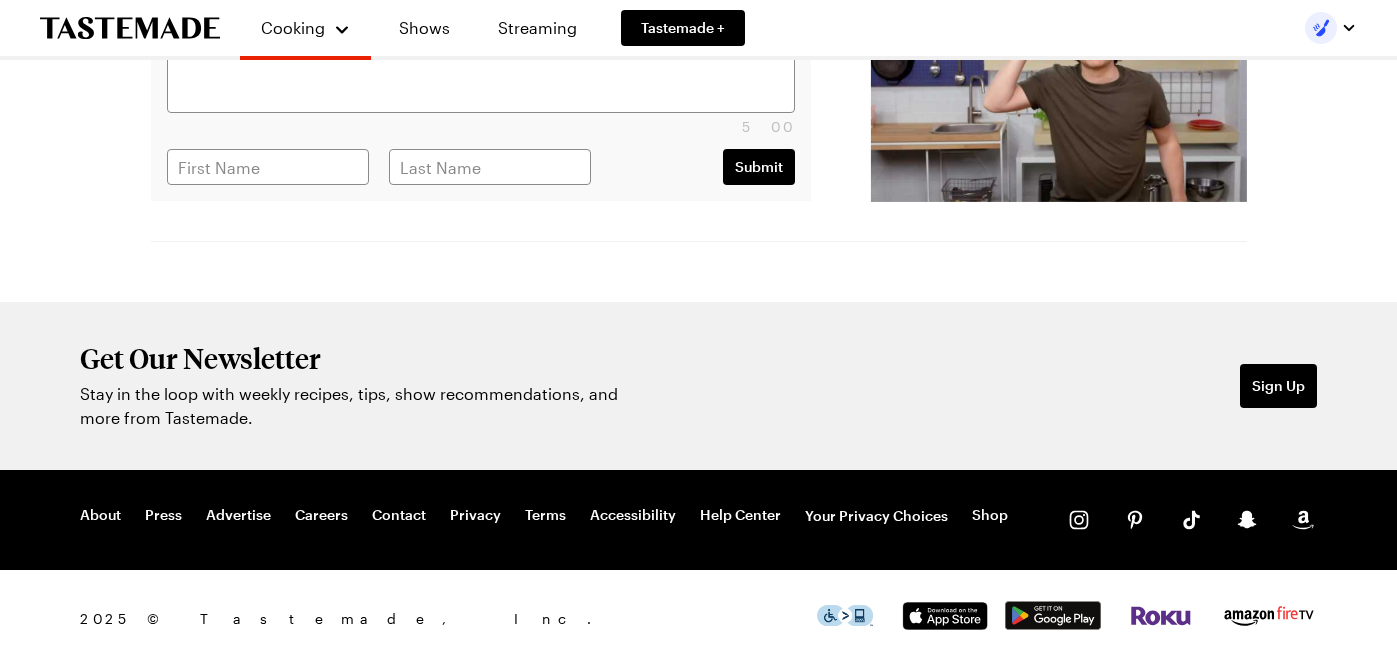 scroll, scrollTop: 0, scrollLeft: 0, axis: both 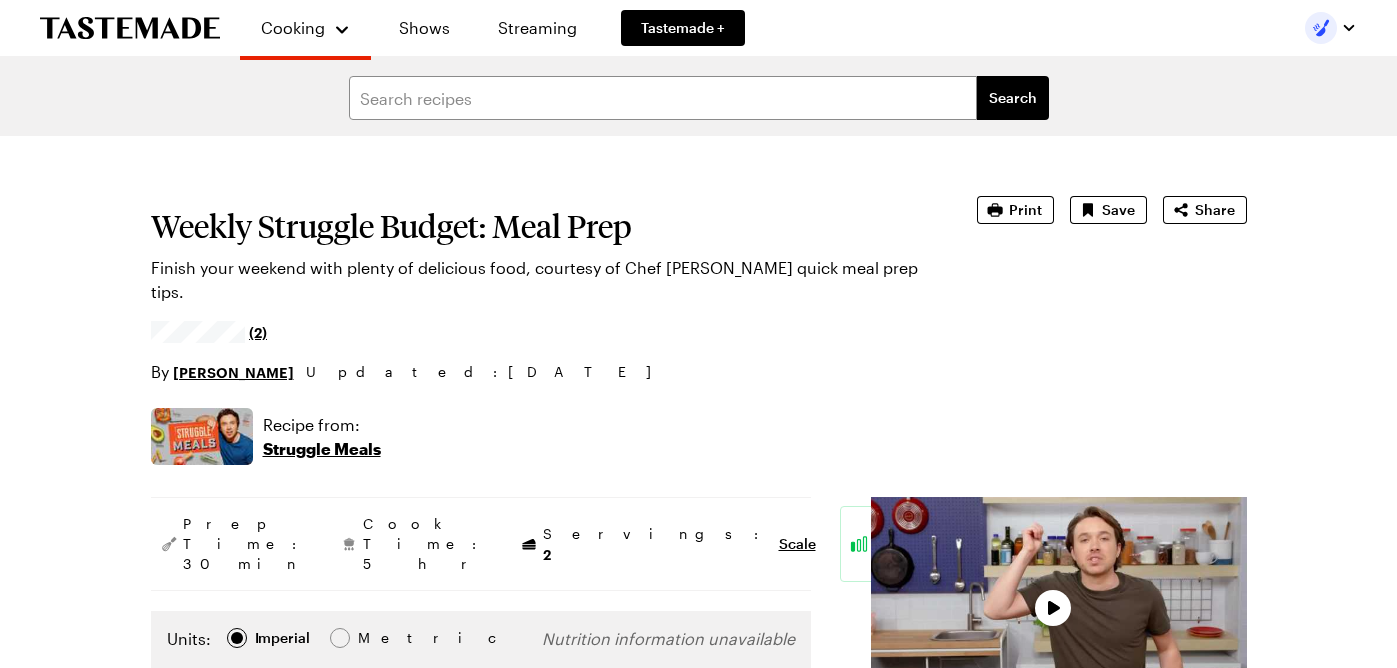 type on "x" 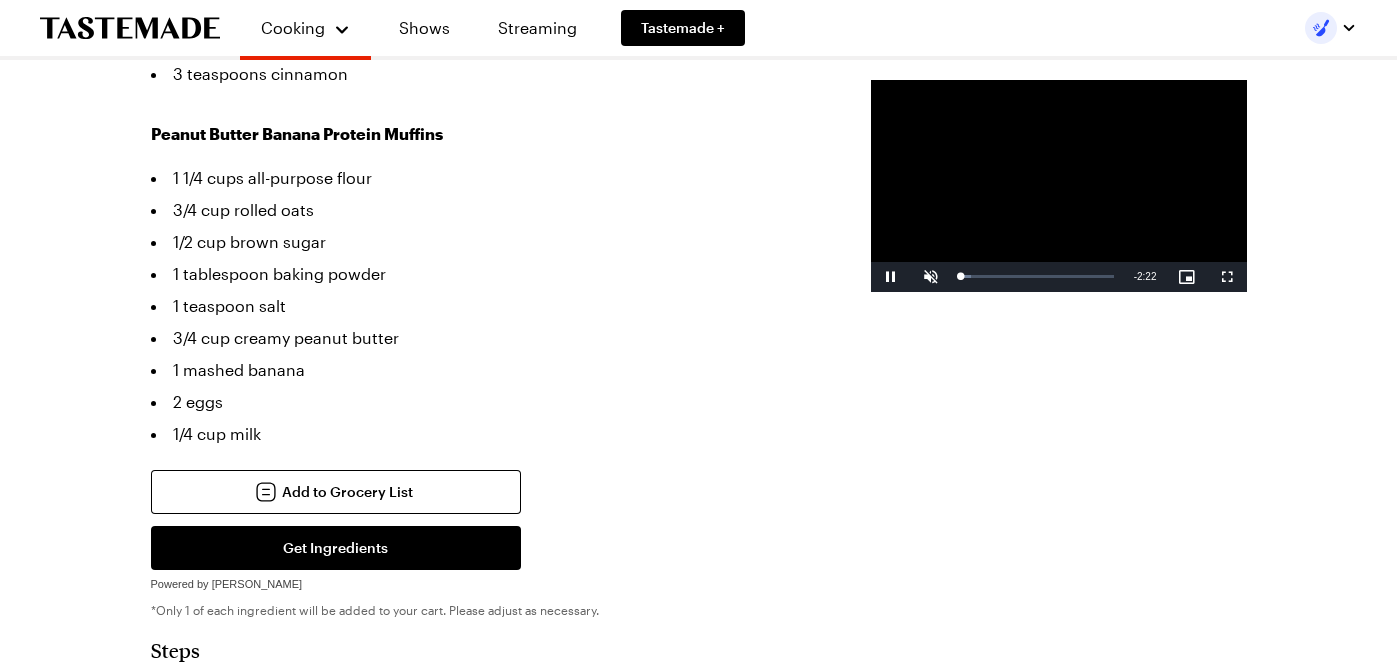 scroll, scrollTop: 1520, scrollLeft: 0, axis: vertical 